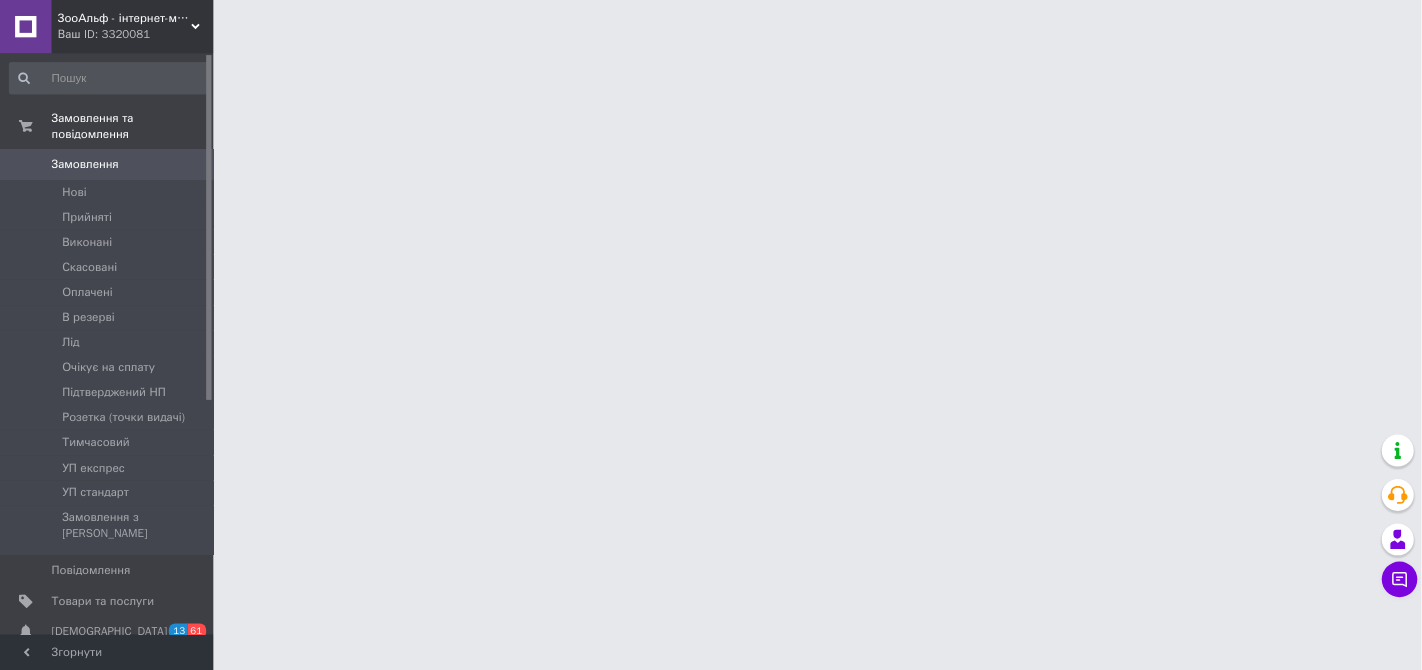 scroll, scrollTop: 0, scrollLeft: 0, axis: both 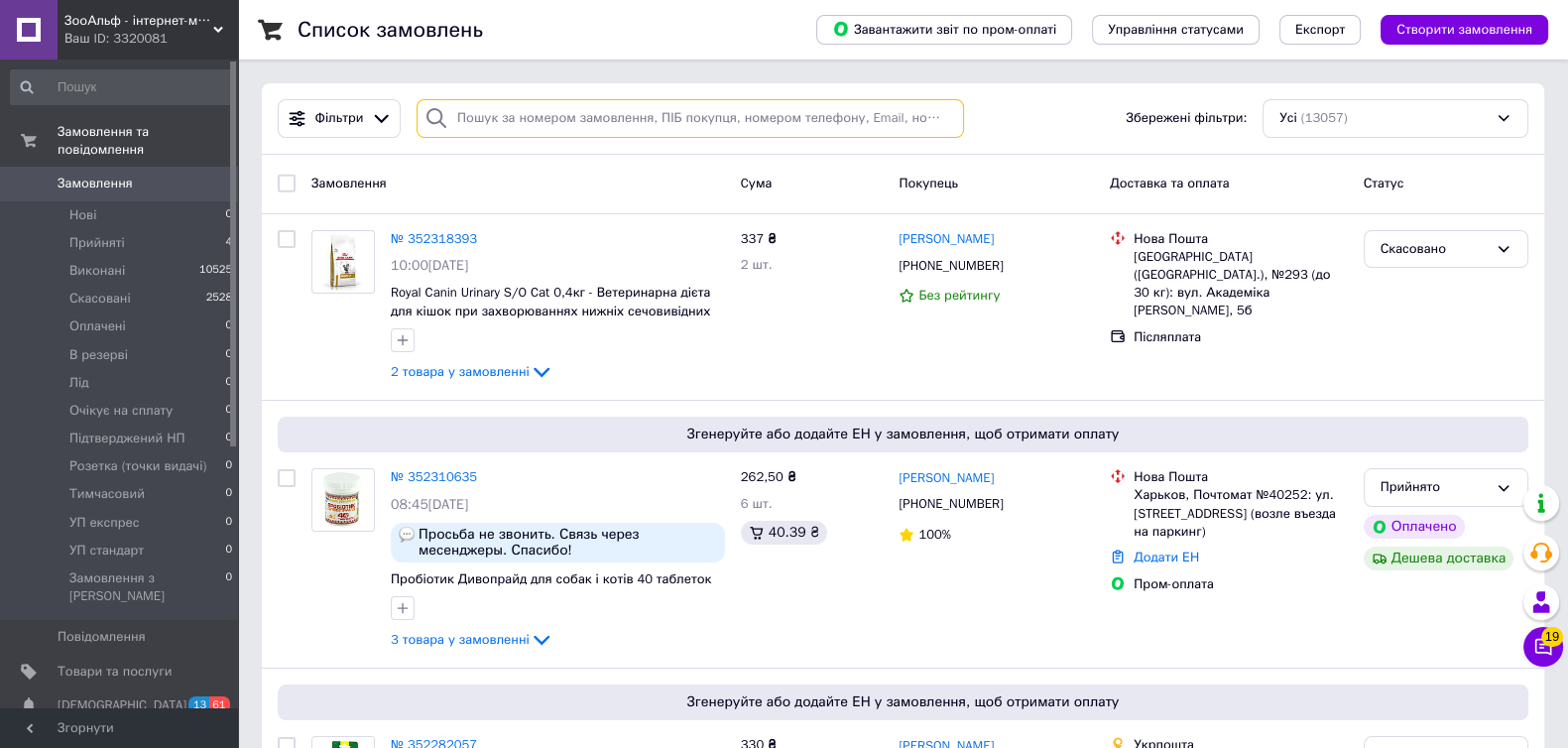click at bounding box center [690, 118] 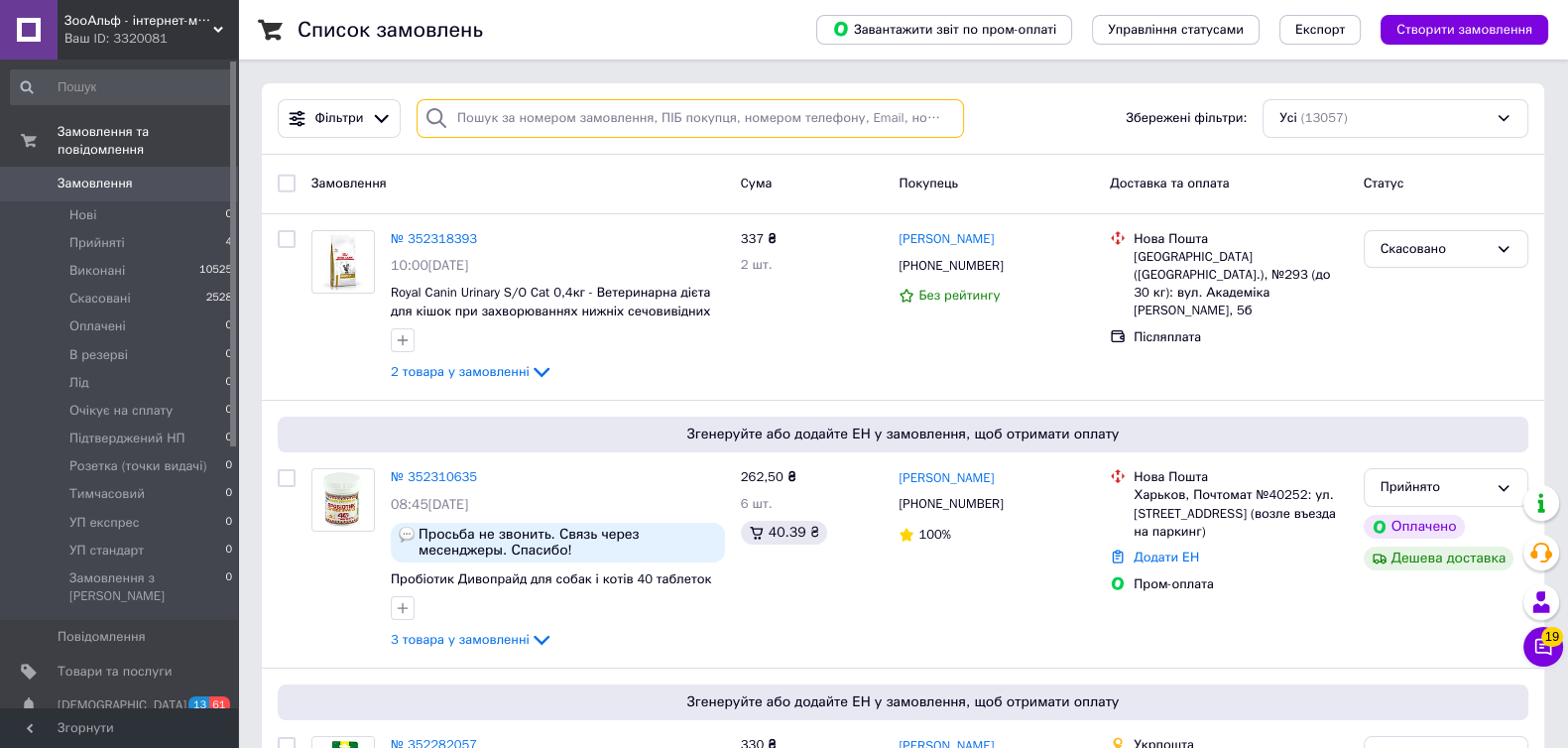 paste on "350012645" 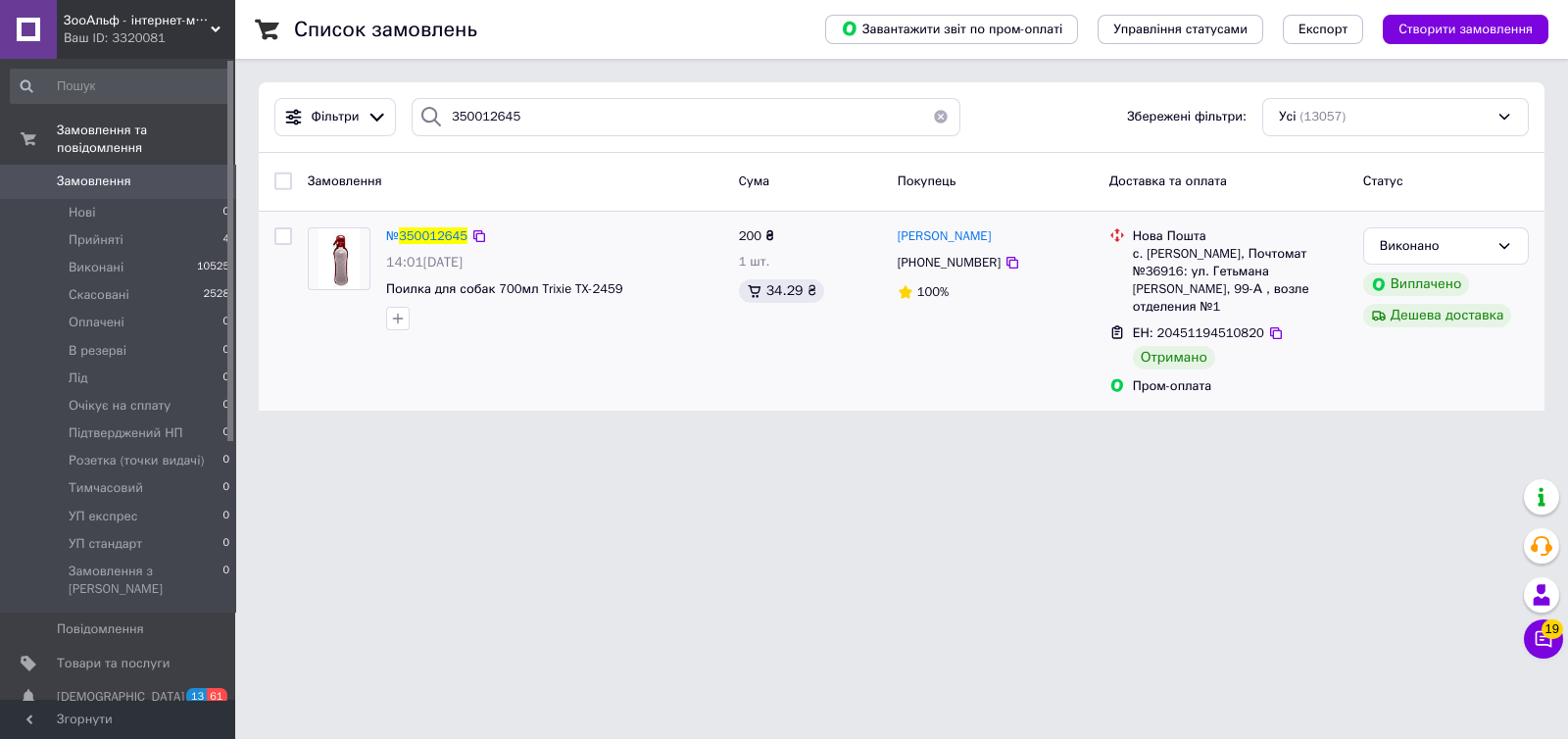 drag, startPoint x: 890, startPoint y: 233, endPoint x: 998, endPoint y: 241, distance: 108.29589 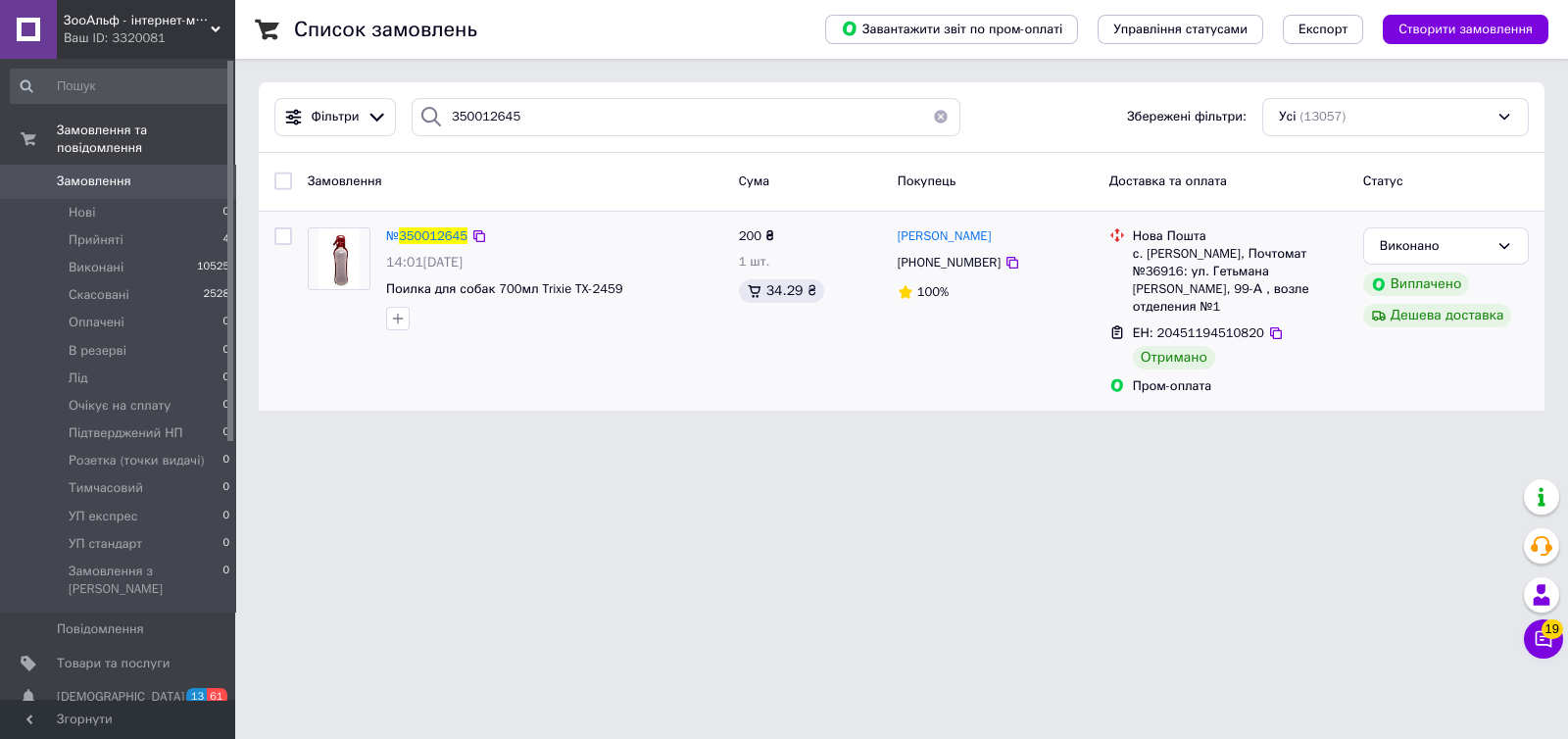 click on "[PERSON_NAME] [PHONE_NUMBER] 100%" at bounding box center [996, 312] 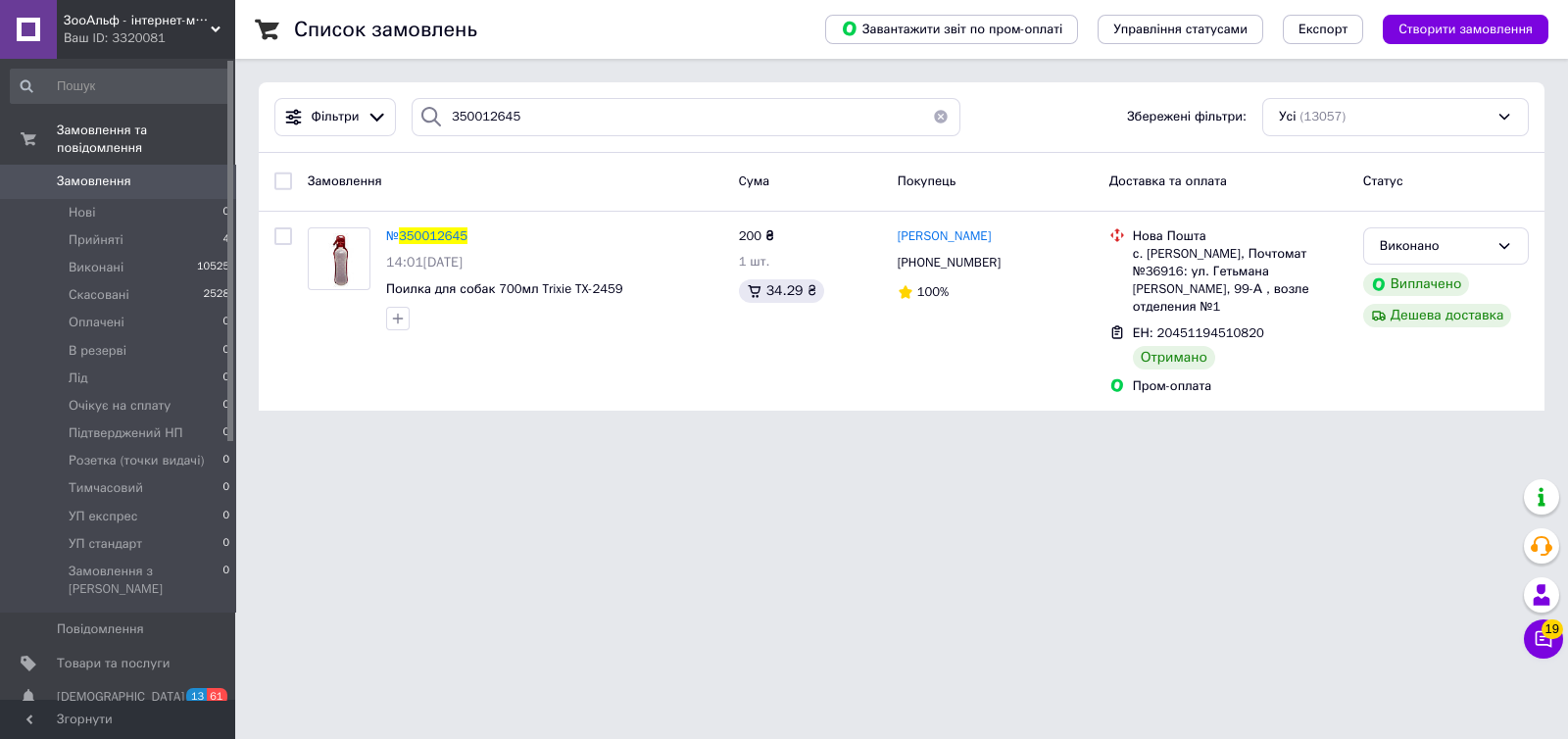copy on "[PERSON_NAME]" 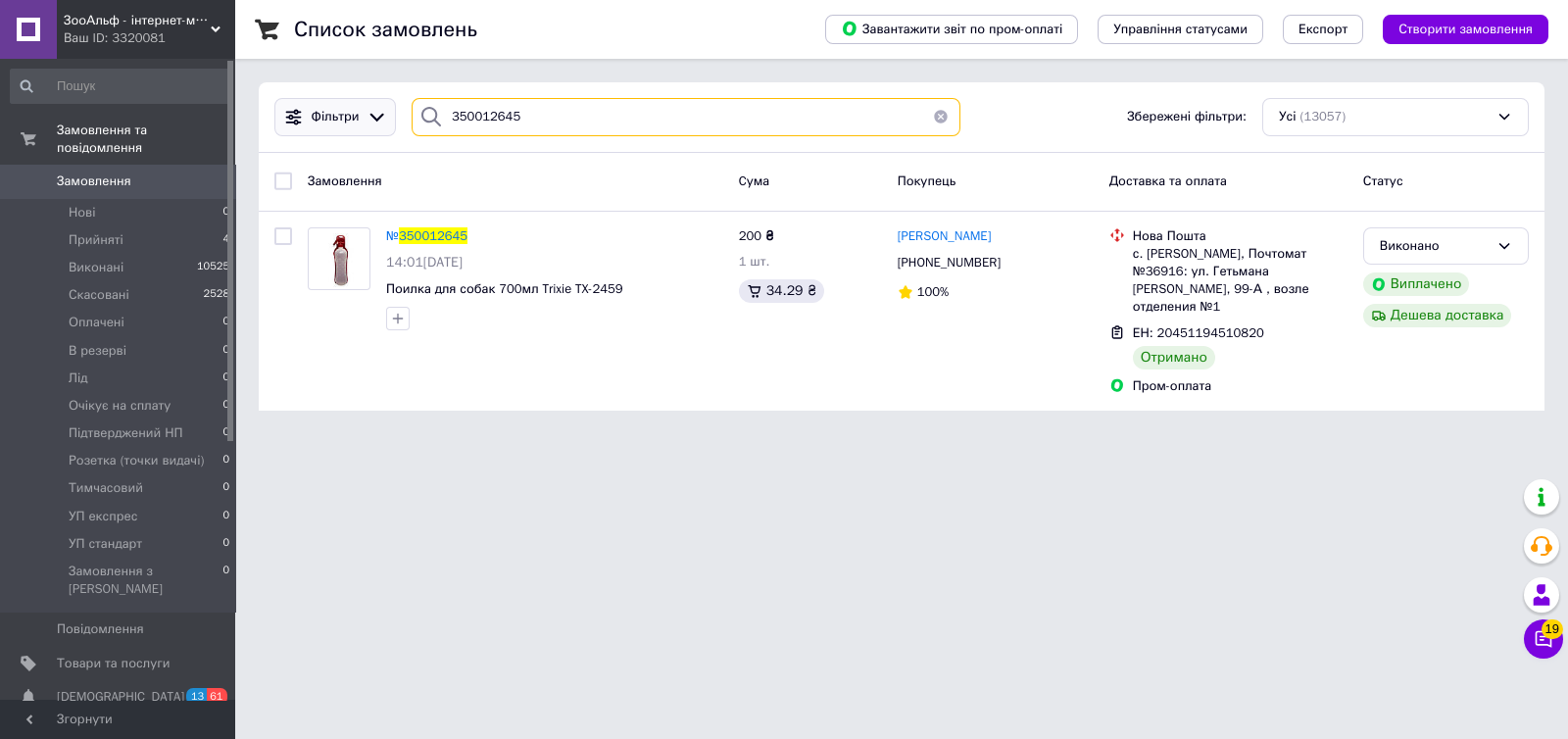 drag, startPoint x: 513, startPoint y: 115, endPoint x: 372, endPoint y: 104, distance: 141.42843 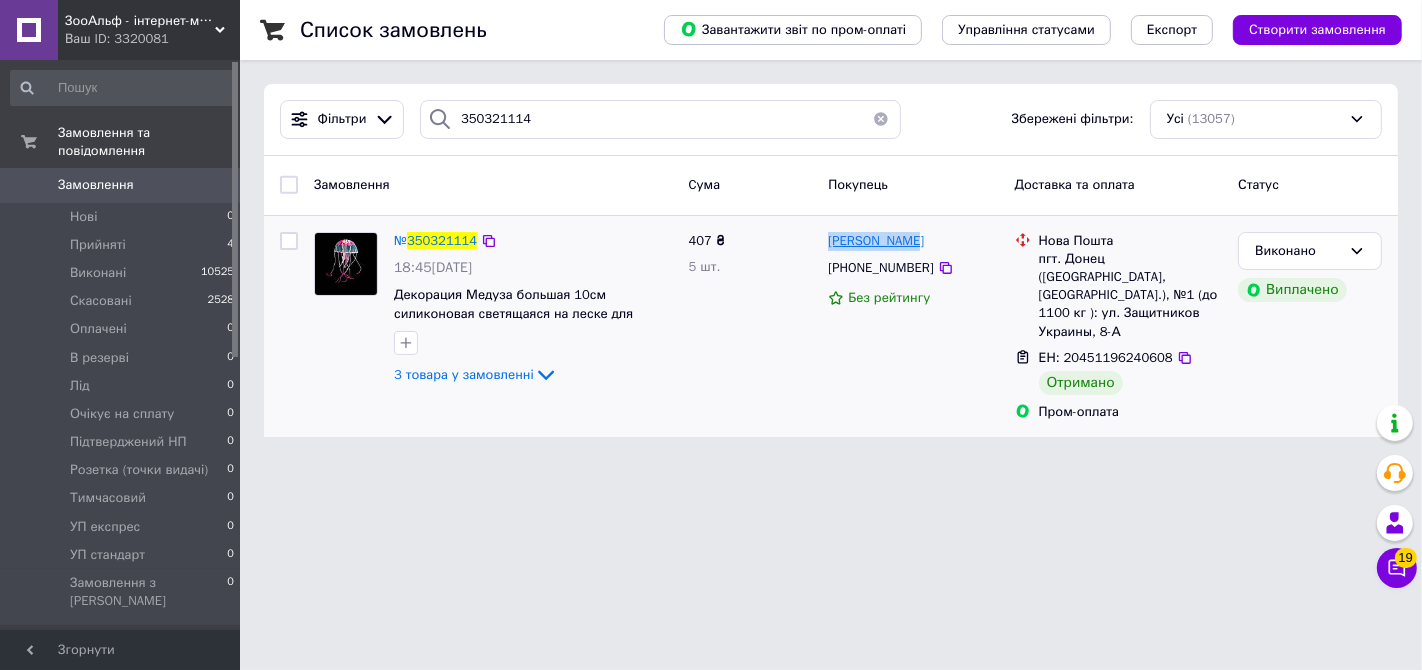 drag, startPoint x: 830, startPoint y: 242, endPoint x: 915, endPoint y: 246, distance: 85.09406 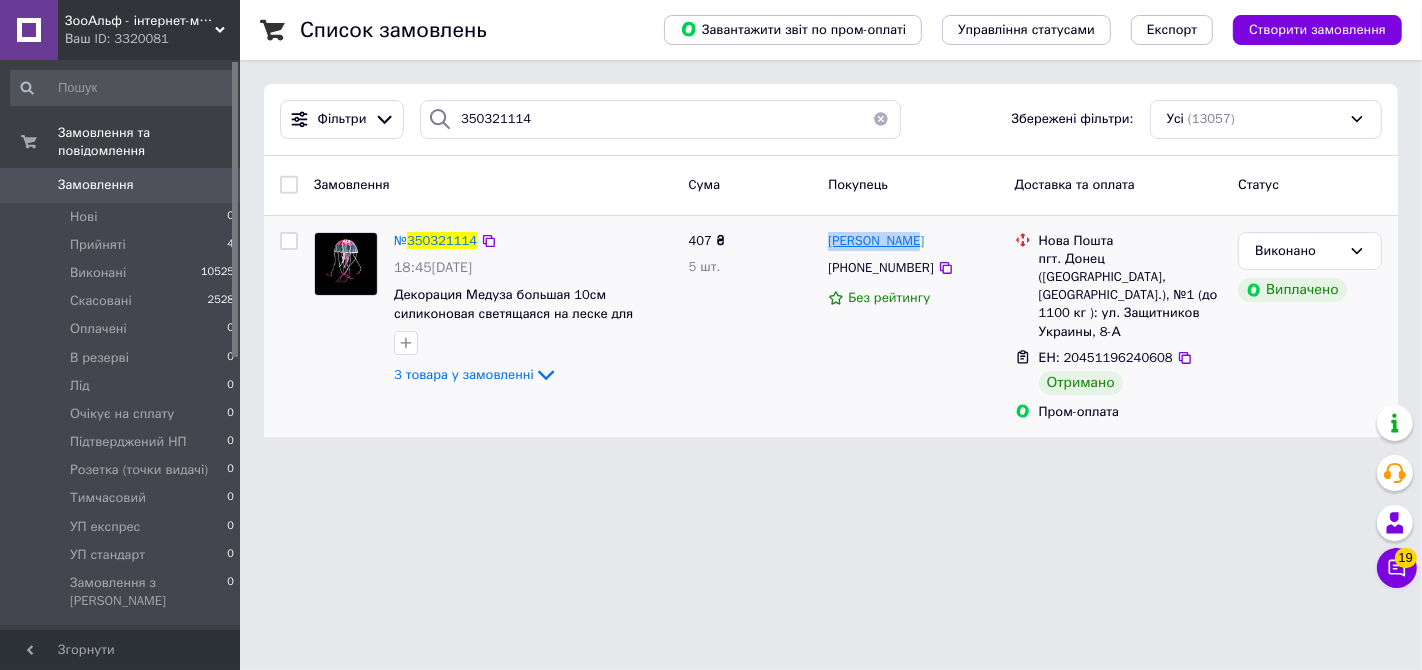 click on "[PERSON_NAME]" at bounding box center [876, 241] 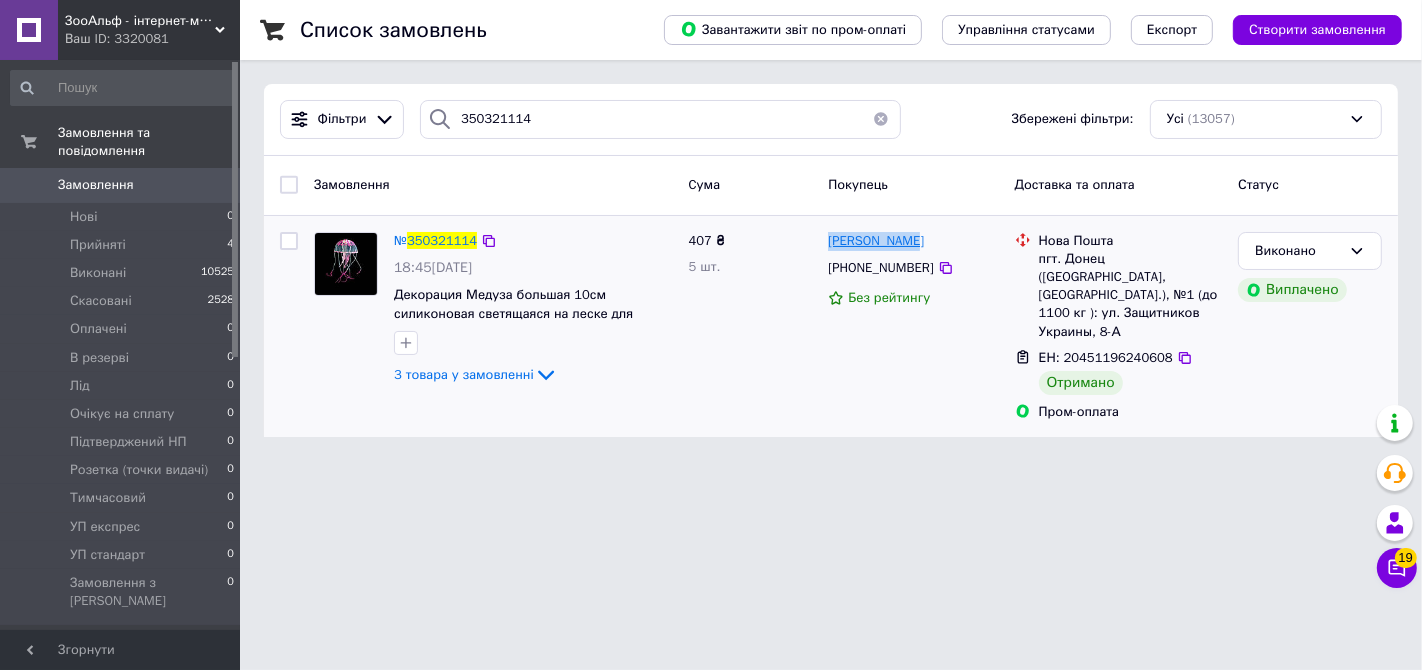 copy on "[PERSON_NAME]" 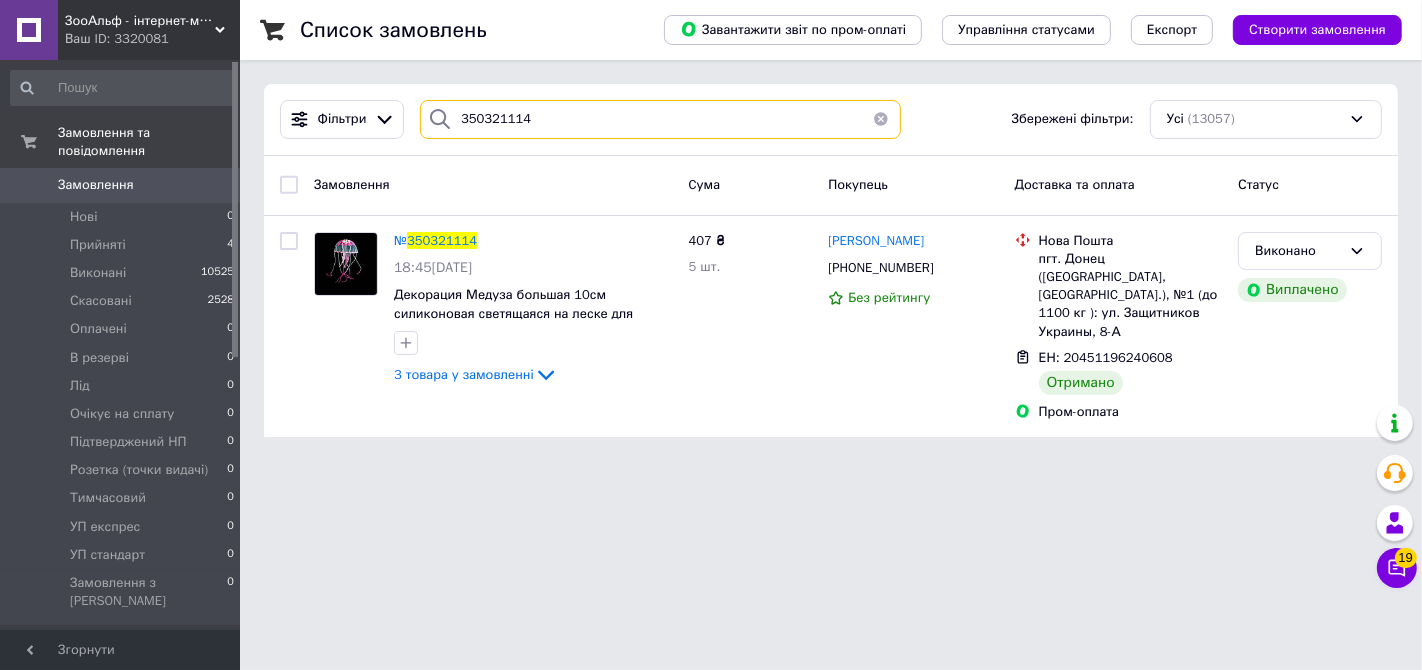 drag, startPoint x: 545, startPoint y: 107, endPoint x: 437, endPoint y: 118, distance: 108.55874 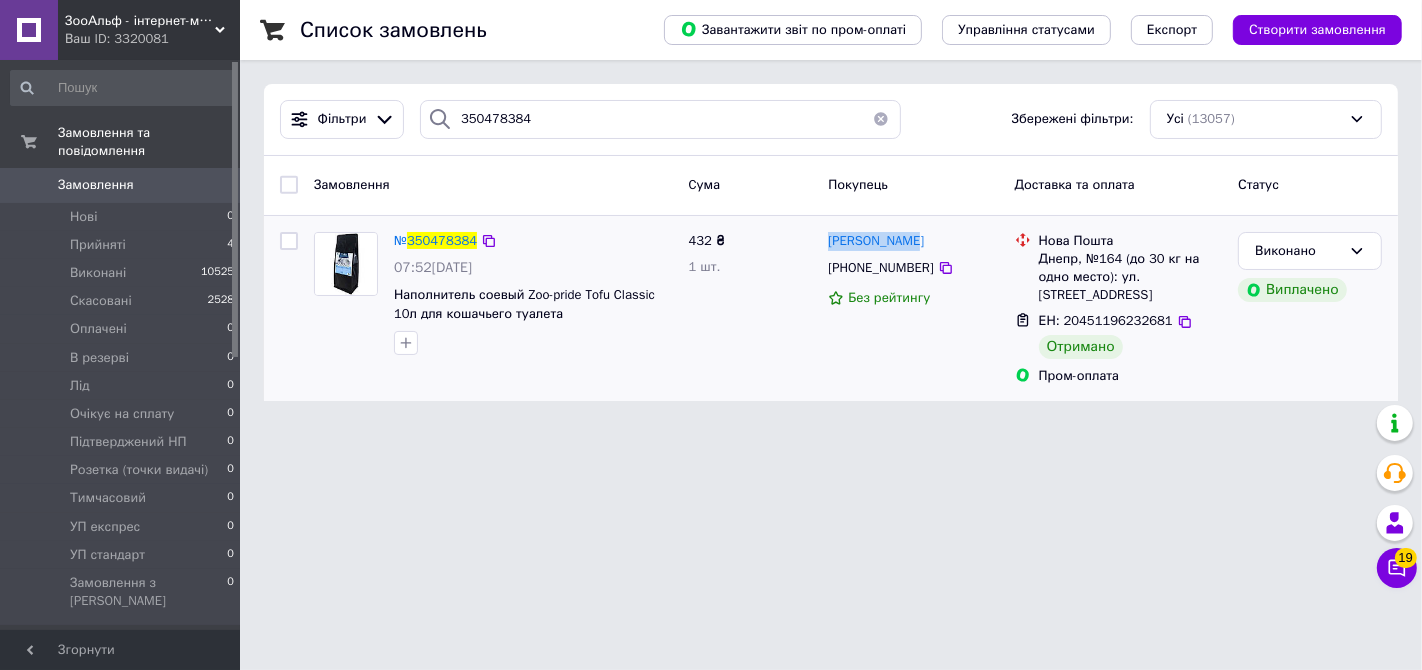 drag, startPoint x: 820, startPoint y: 250, endPoint x: 914, endPoint y: 243, distance: 94.26028 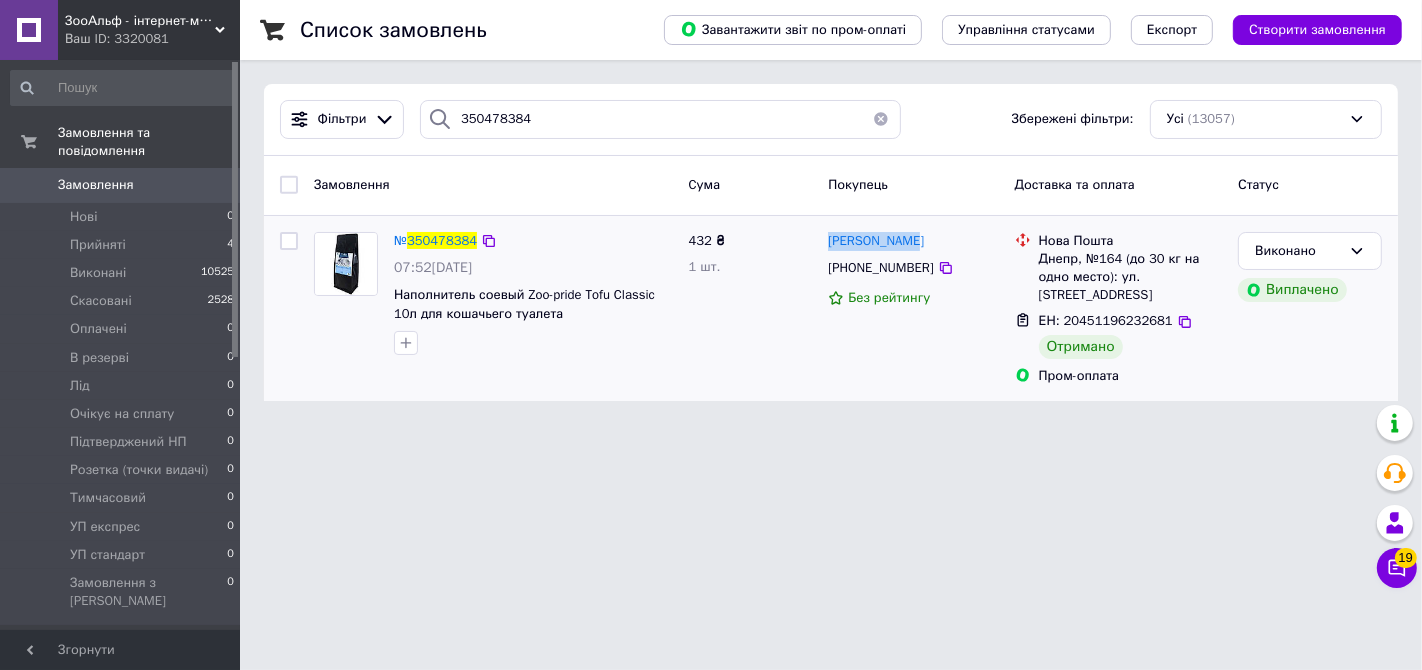 click on "[PERSON_NAME] [PHONE_NUMBER] Без рейтингу" at bounding box center [913, 309] 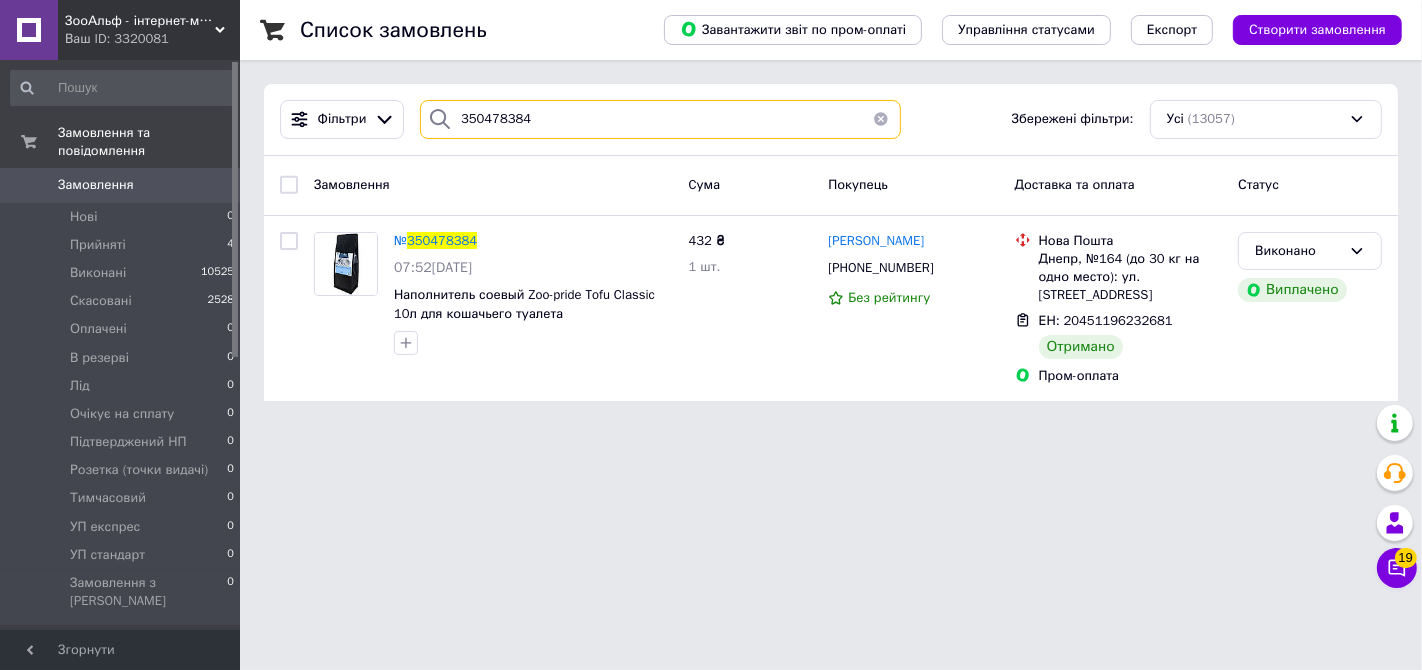 drag, startPoint x: 563, startPoint y: 125, endPoint x: 423, endPoint y: 106, distance: 141.2834 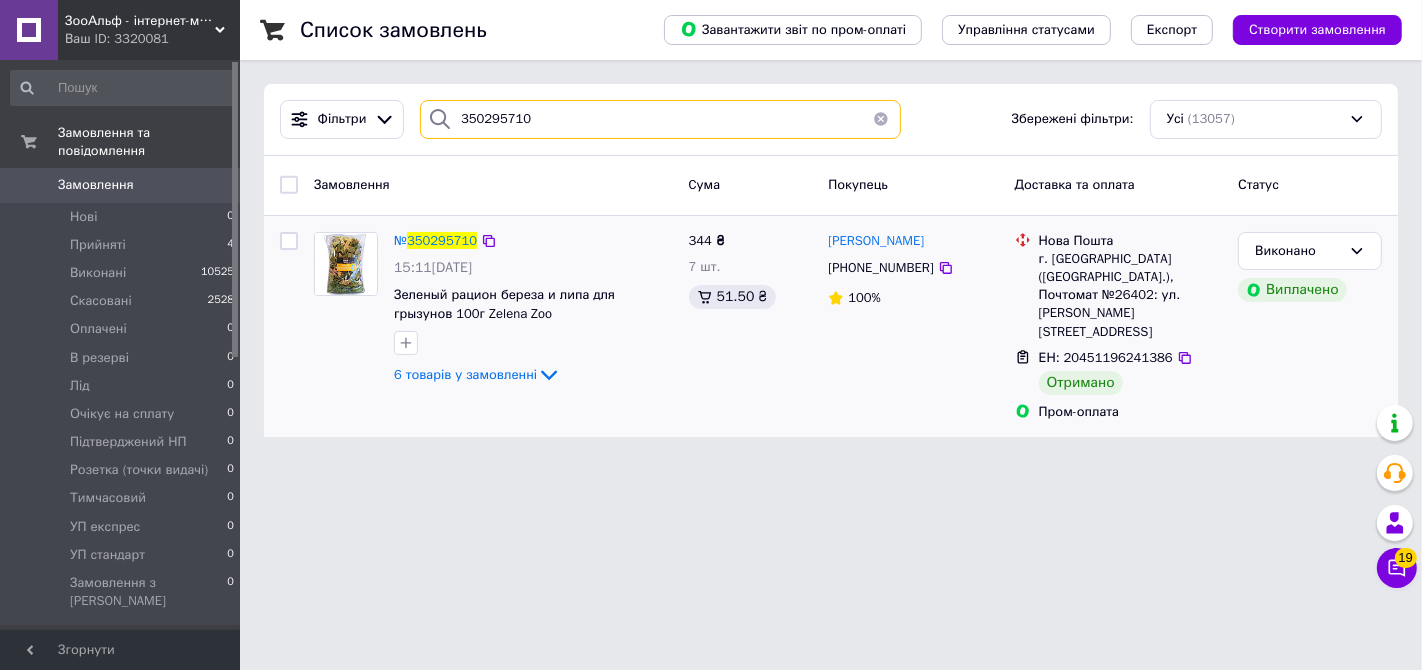 type on "350295710" 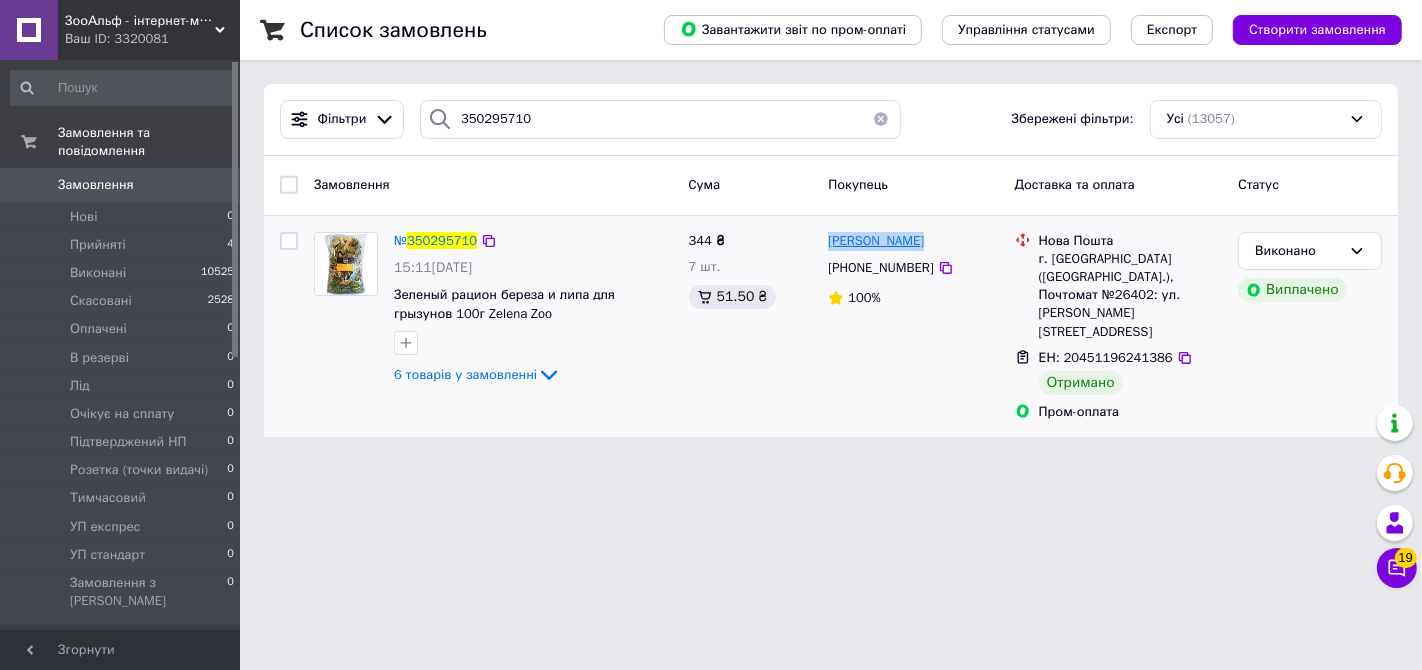 drag, startPoint x: 823, startPoint y: 243, endPoint x: 917, endPoint y: 238, distance: 94.13288 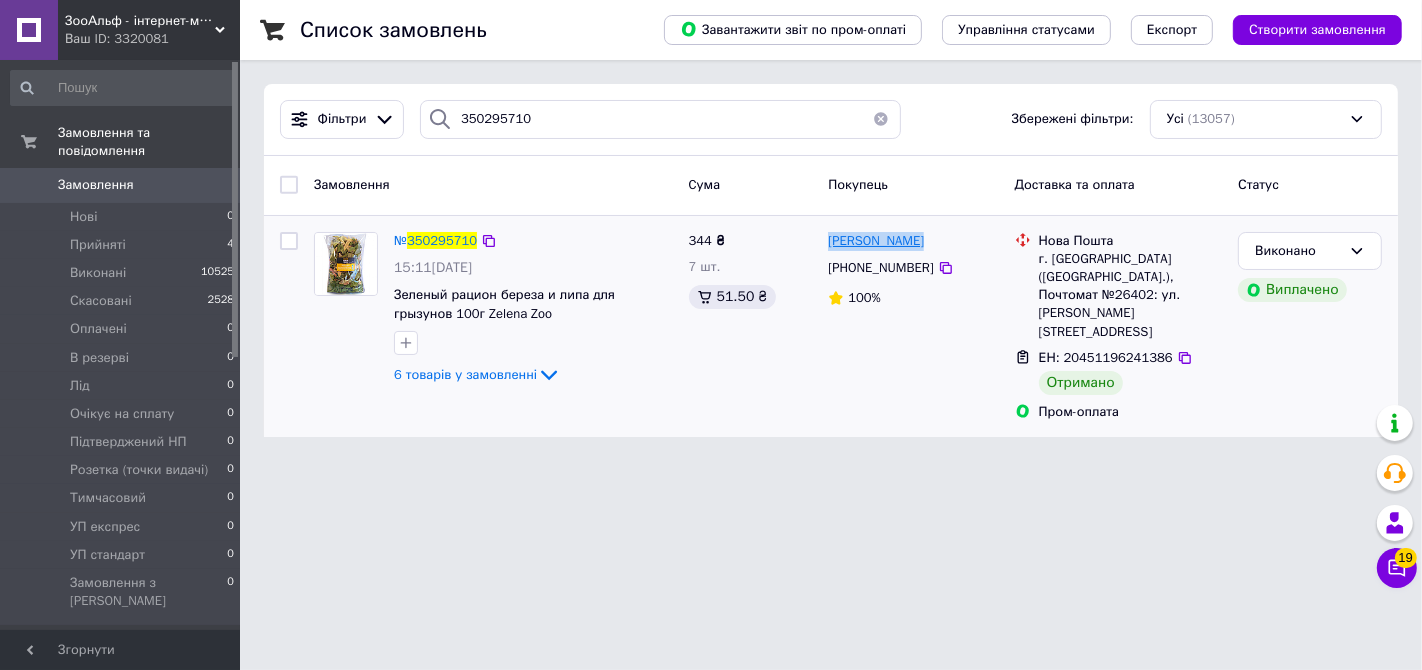 click on "[PERSON_NAME] [PHONE_NUMBER] 100%" at bounding box center (913, 327) 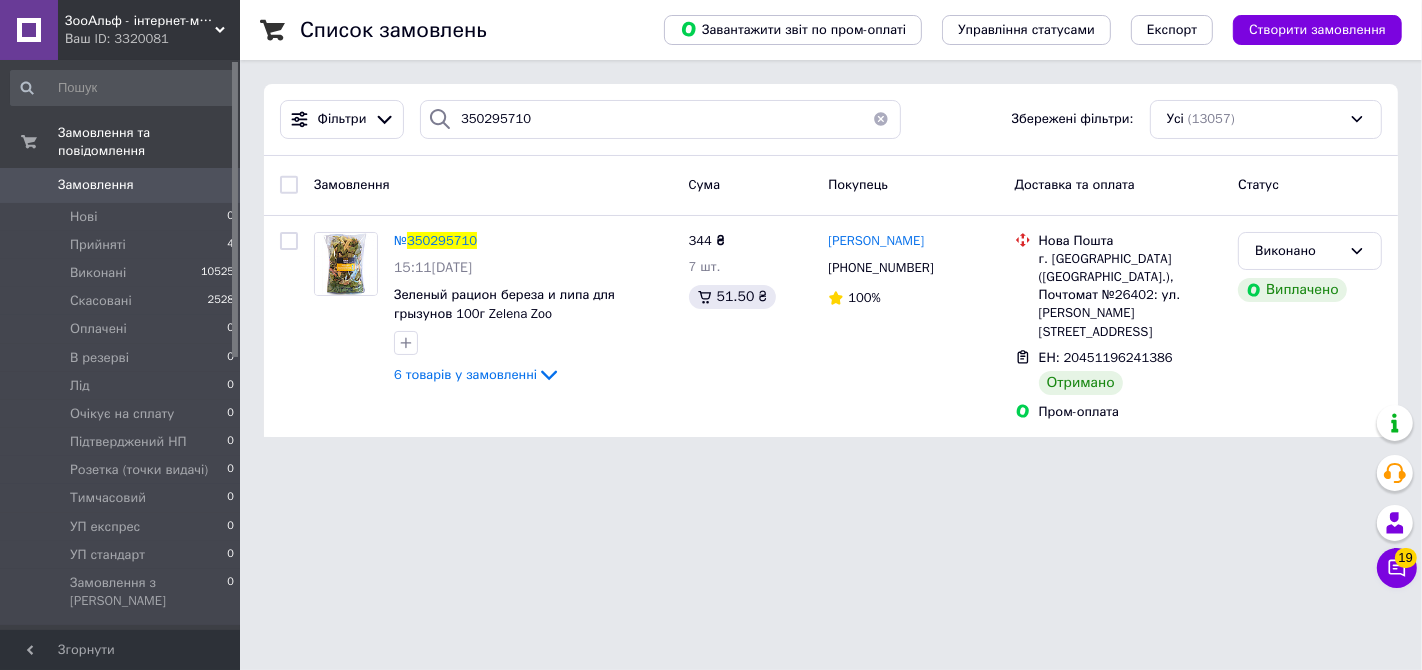click on "ЗооАльф - інтернет-магазин зоотоварів [DOMAIN_NAME] Ваш ID: 3320081 Сайт ЗооАльф - інтернет-магазин зоотовар... Кабінет покупця Перевірити стан системи Сторінка на порталі Довідка Вийти Замовлення та повідомлення Замовлення 0 Нові 0 Прийняті 4 Виконані 10525 Скасовані 2528 Оплачені 0 В резерві 0 Лід 0 Очікує на сплату 0 Підтверджений НП  0 Розетка (точки видачі) 0 Тимчасовий 0 УП експрес 0 УП стандарт 0 Замовлення з Розетки 0 Повідомлення 0 Товари та послуги Сповіщення 13 61 Показники роботи компанії Панель управління Відгуки   19" at bounding box center (711, 230) 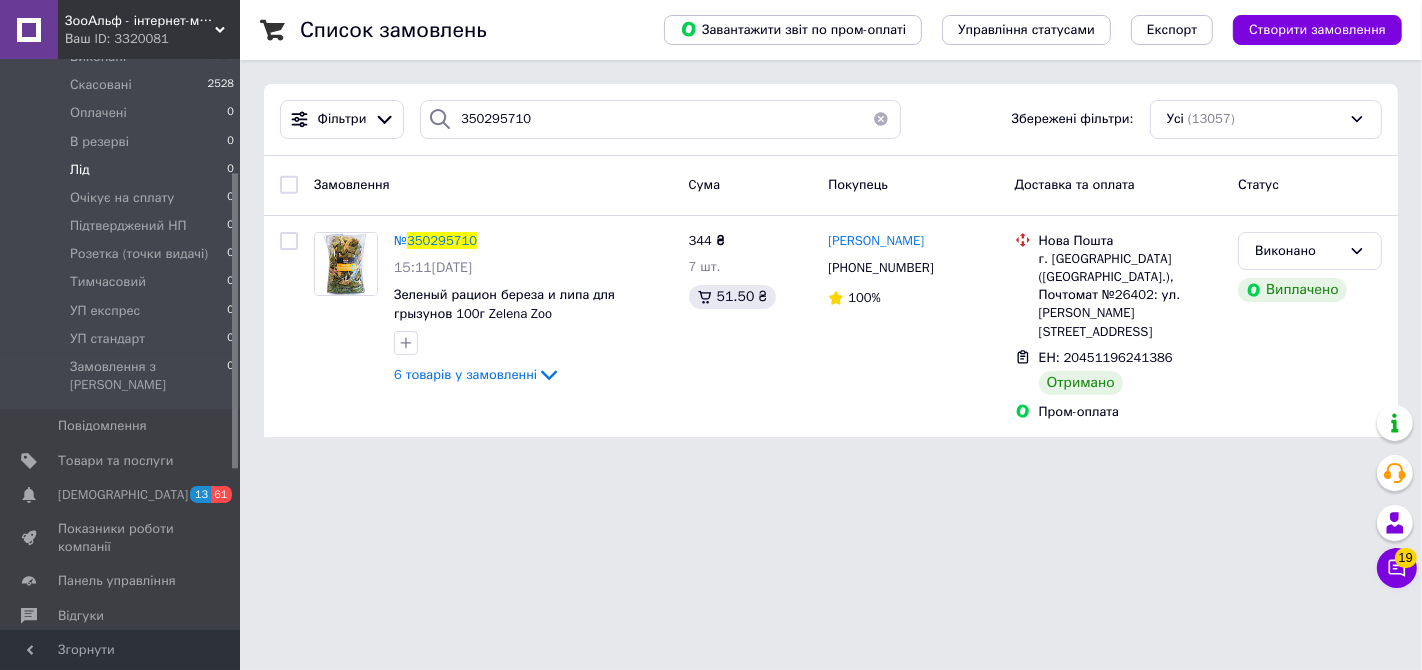 scroll, scrollTop: 525, scrollLeft: 0, axis: vertical 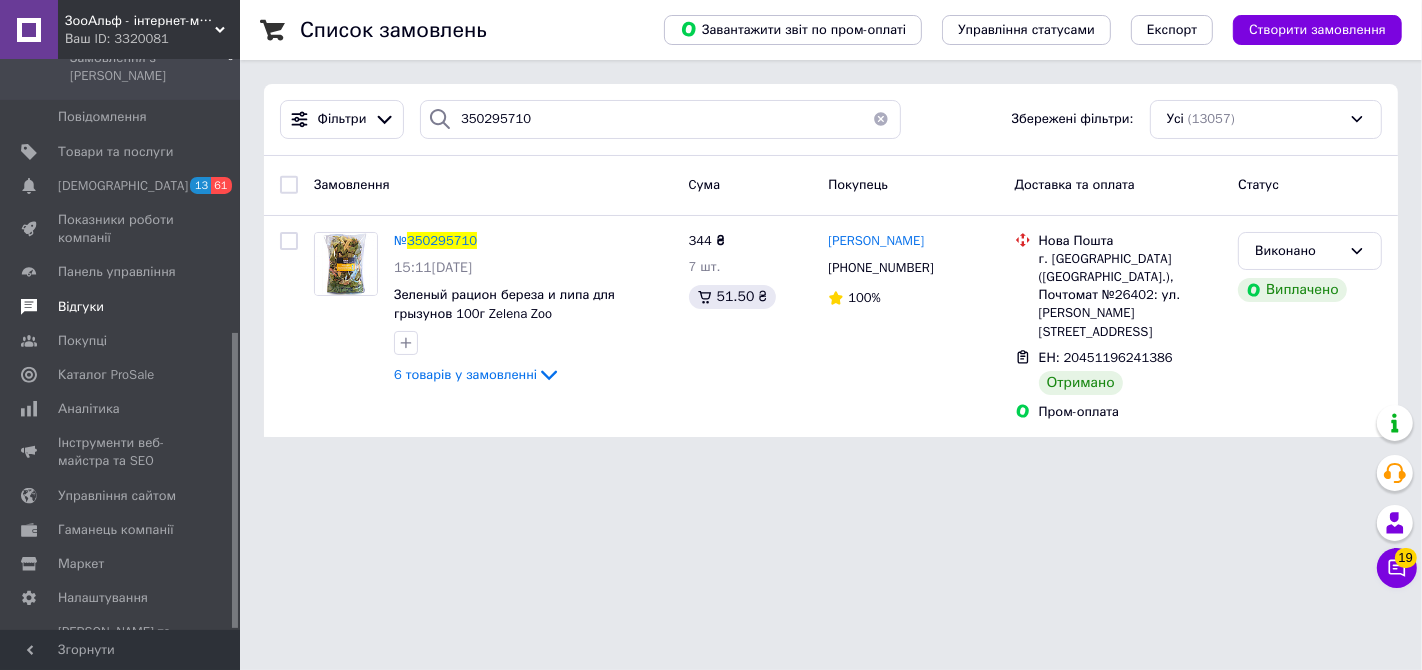 click on "Відгуки" at bounding box center [81, 307] 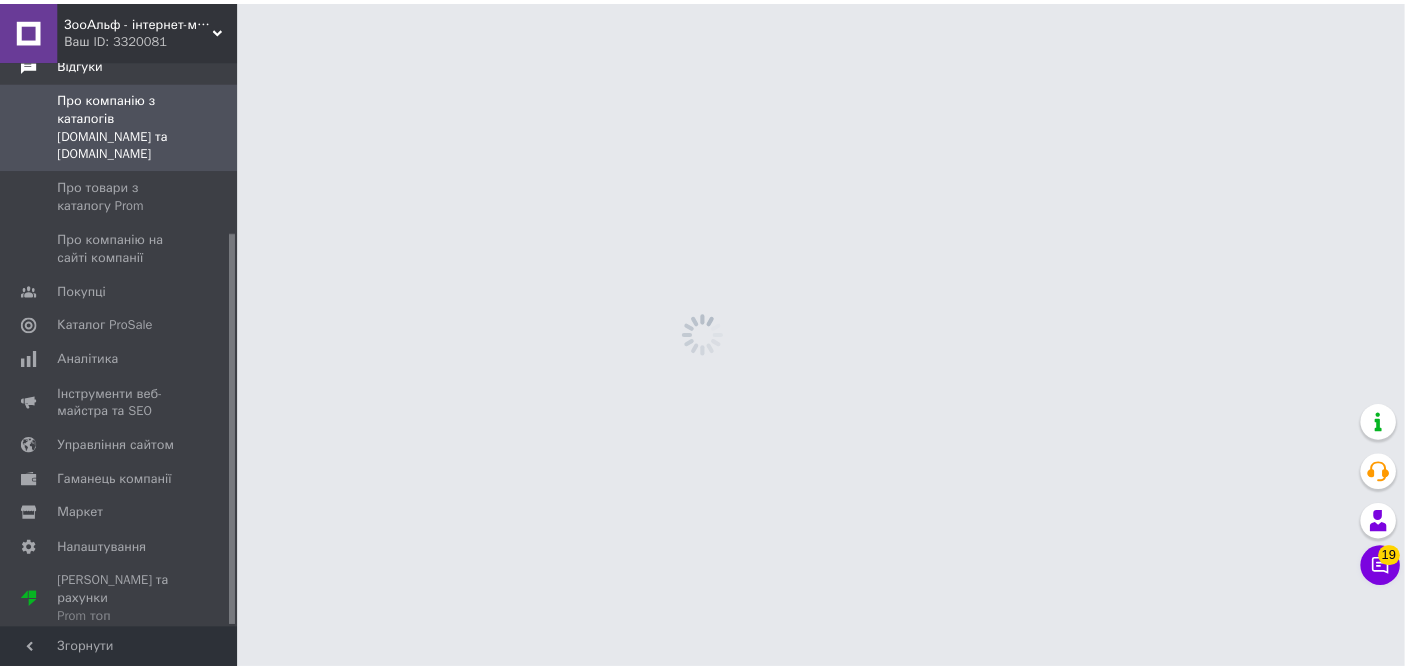 scroll, scrollTop: 246, scrollLeft: 0, axis: vertical 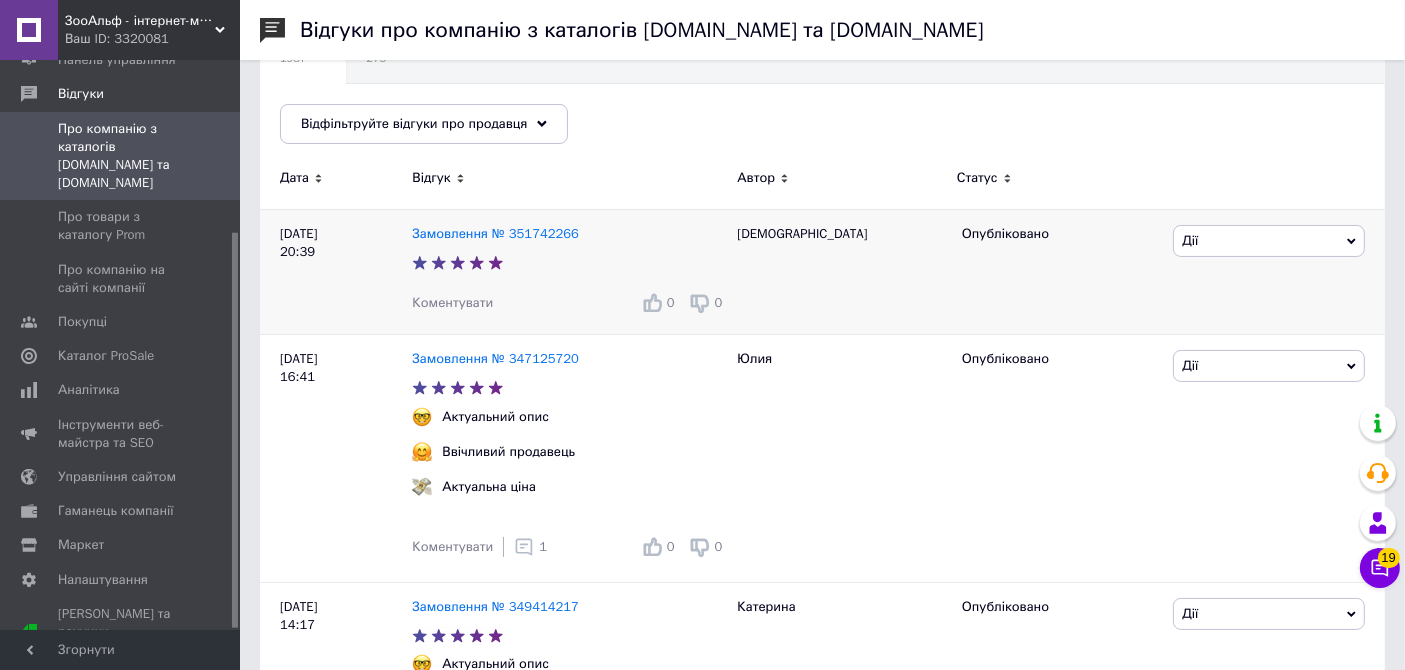 click on "Коментувати" at bounding box center [452, 302] 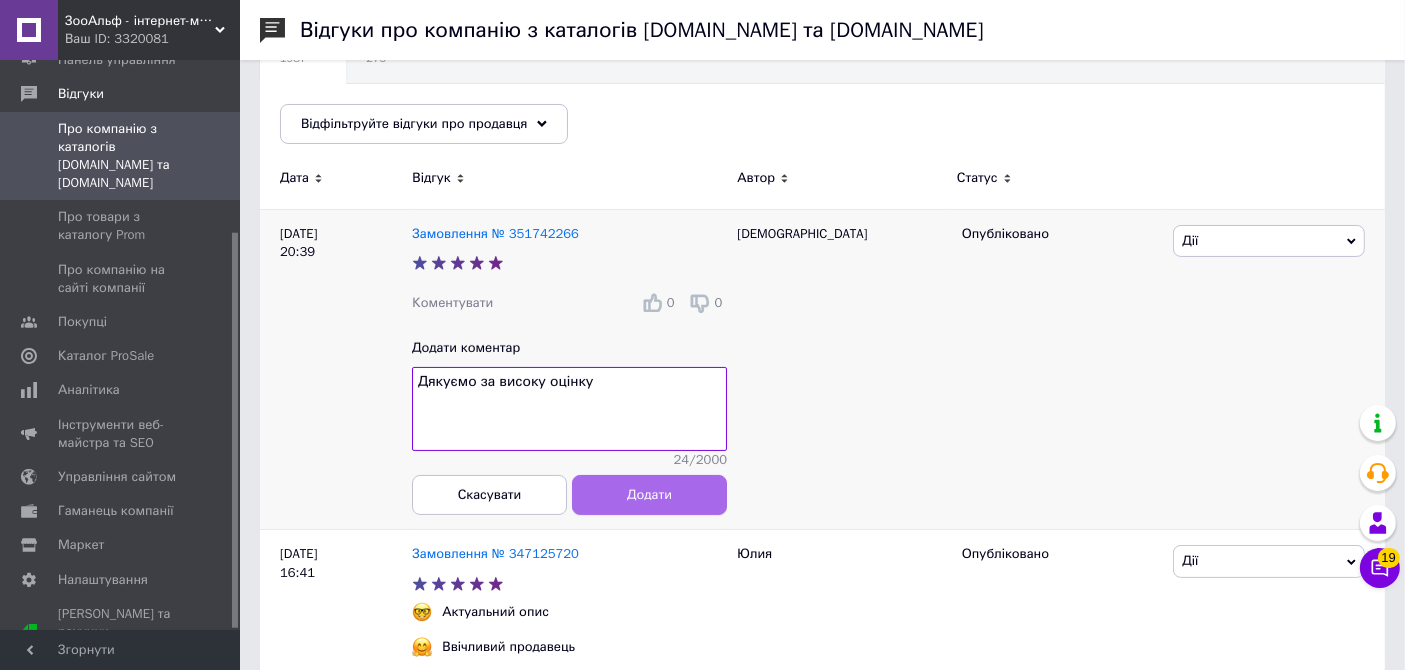 type on "Дякуємо за високу оцінку" 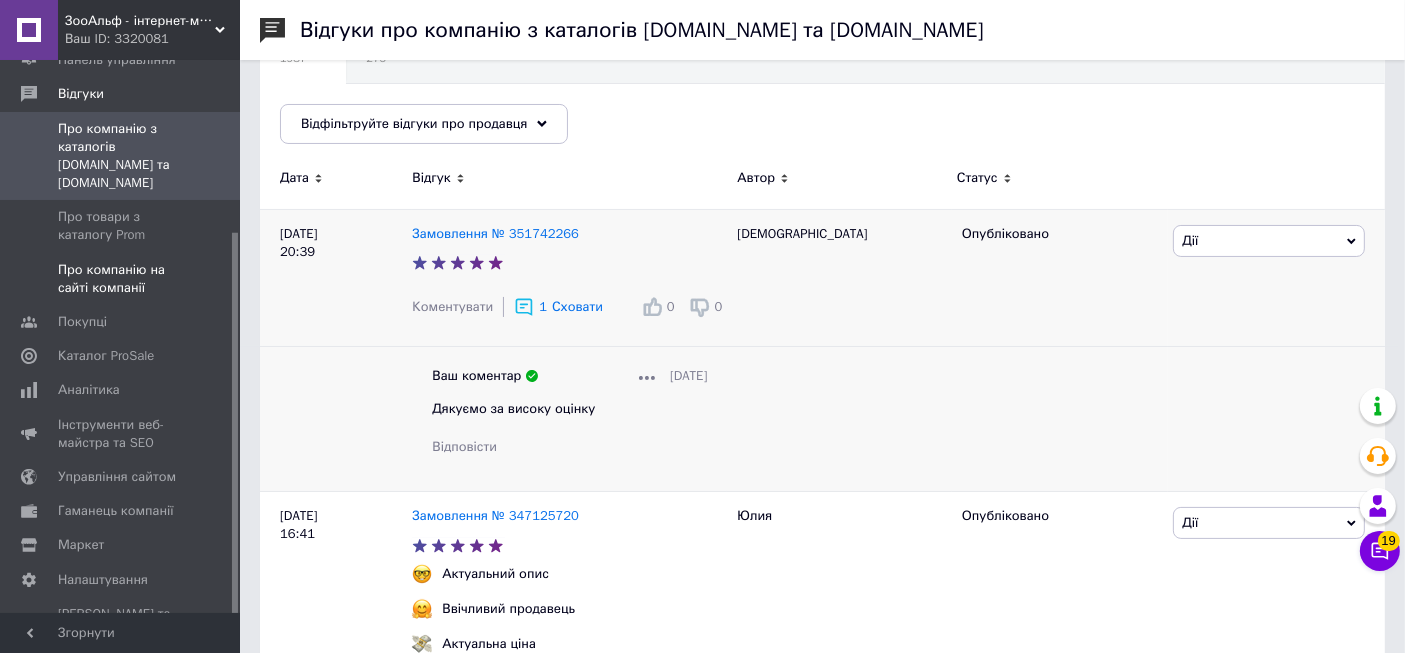 click on "Про компанію на сайті компанії" at bounding box center [121, 279] 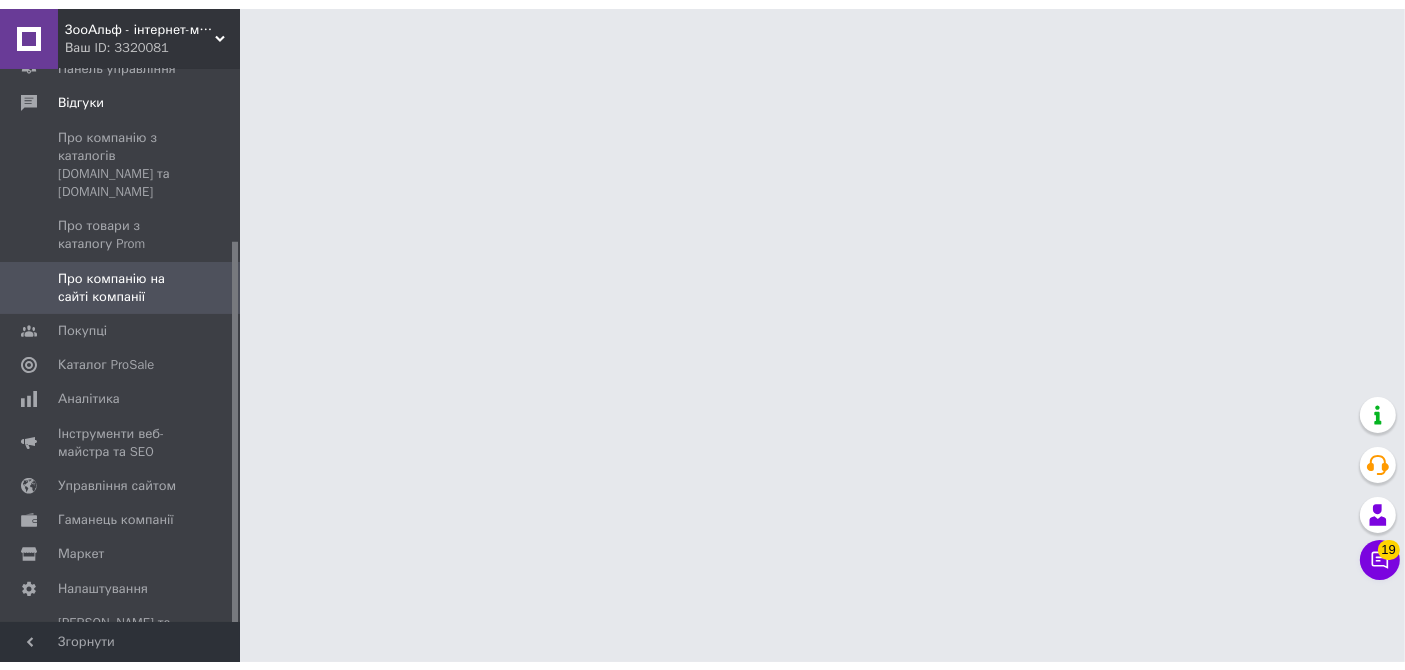 scroll, scrollTop: 0, scrollLeft: 0, axis: both 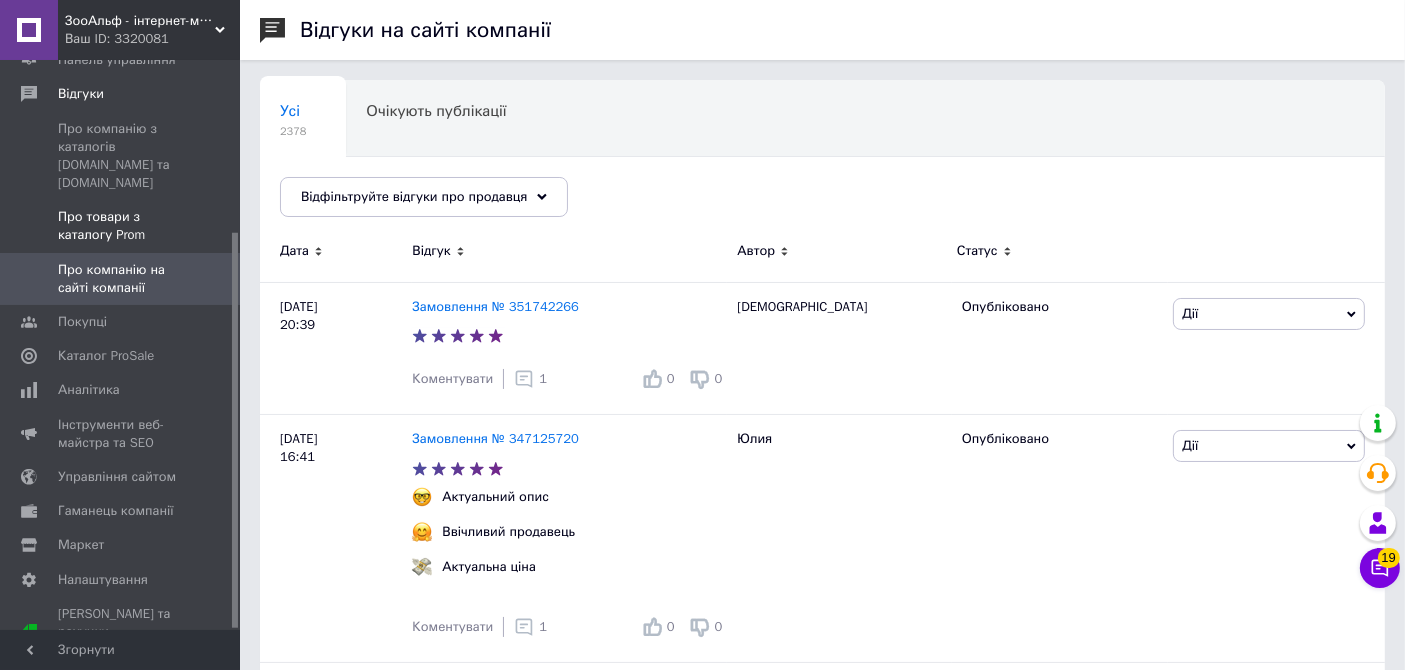 click on "Про товари з каталогу Prom" at bounding box center (121, 226) 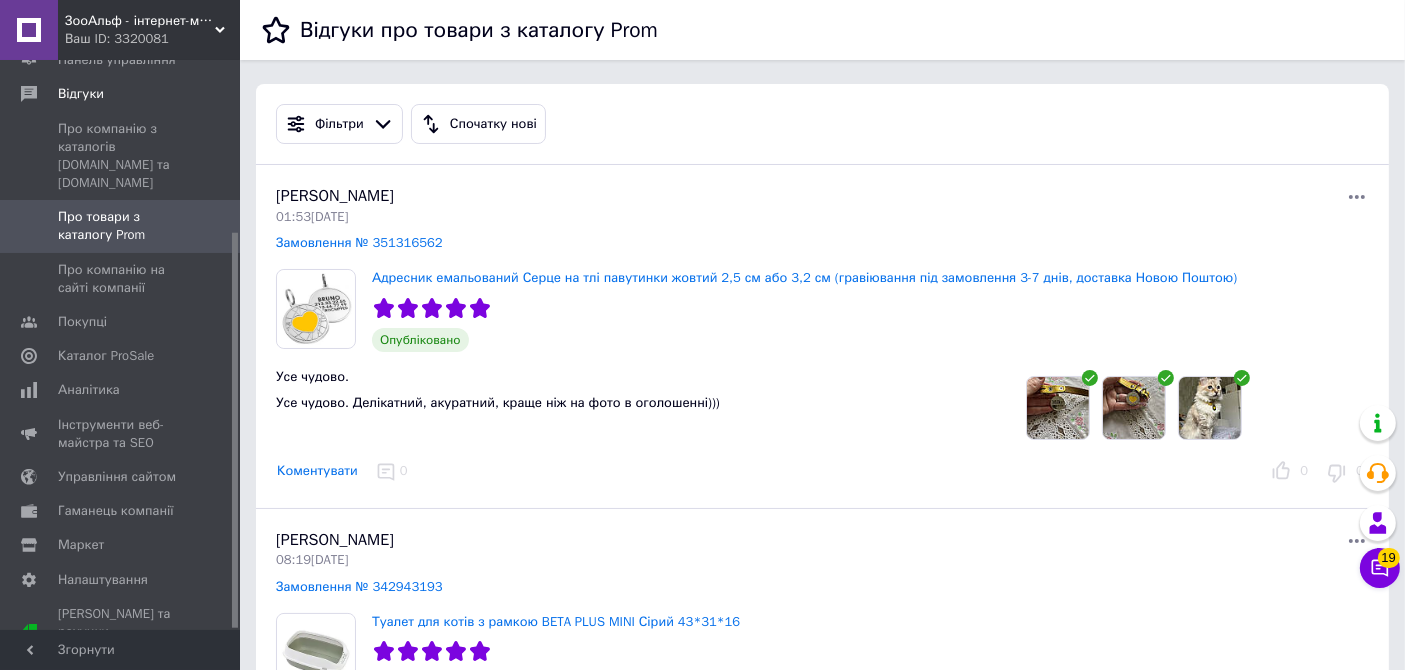 click on "Коментувати" at bounding box center [317, 471] 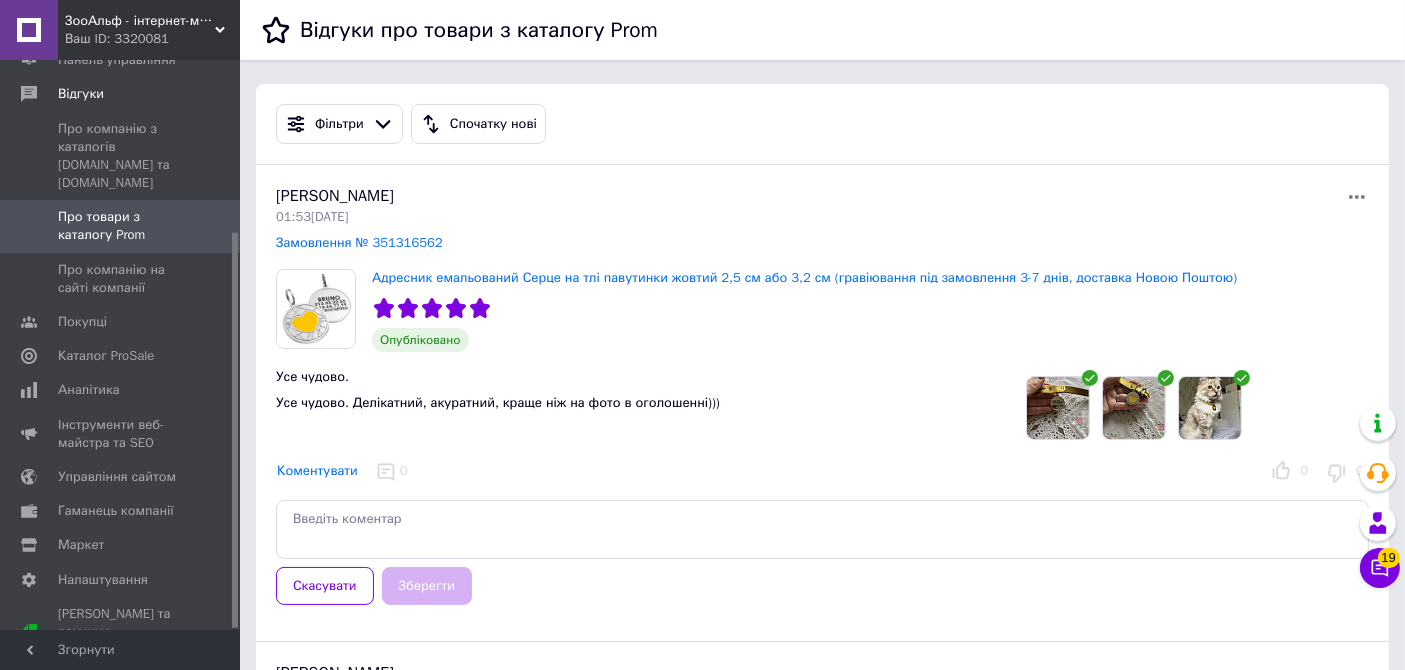 click at bounding box center (822, 529) 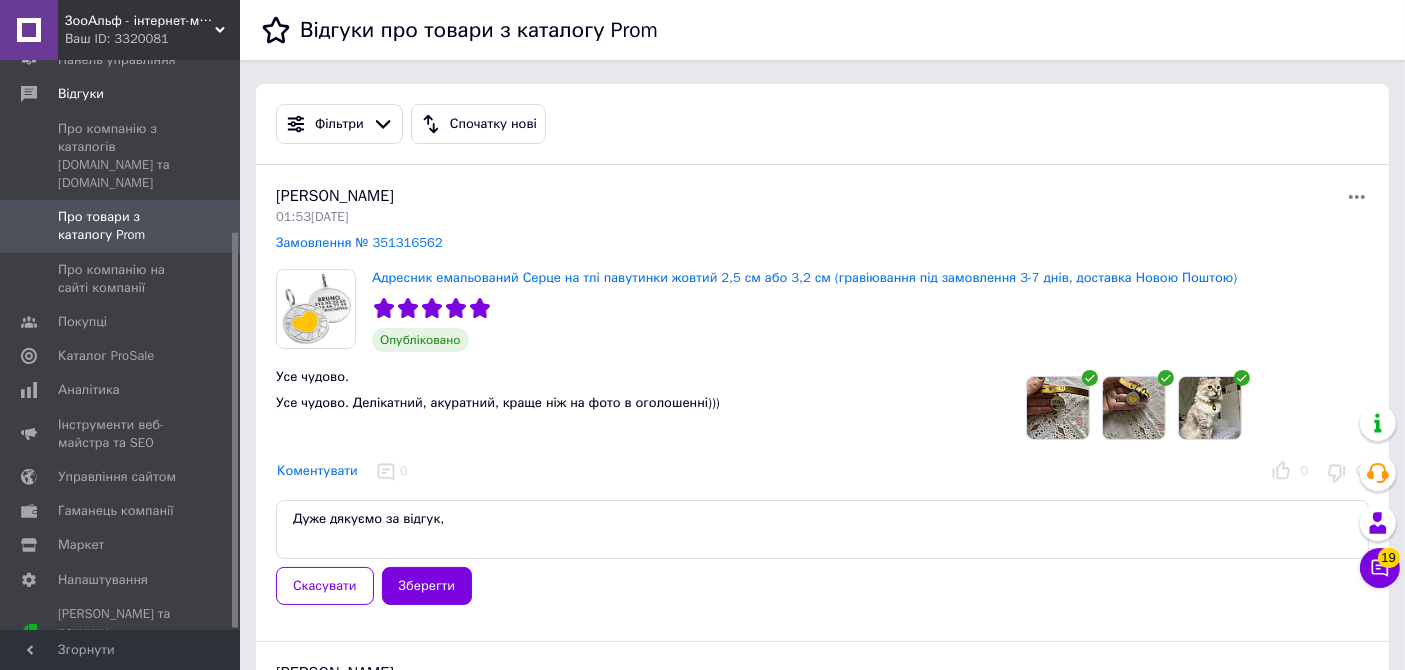 drag, startPoint x: 332, startPoint y: 524, endPoint x: 304, endPoint y: 525, distance: 28.01785 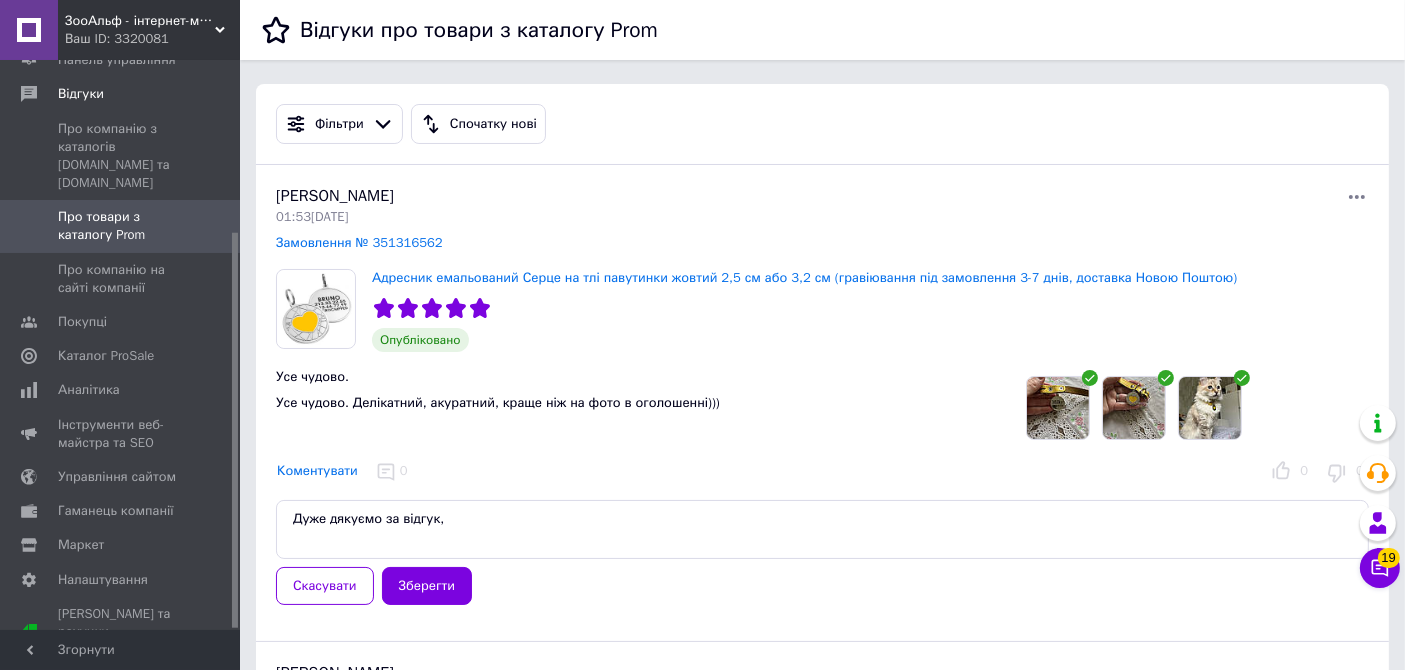 click on "Дуже дякуємо за відгук," at bounding box center [822, 529] 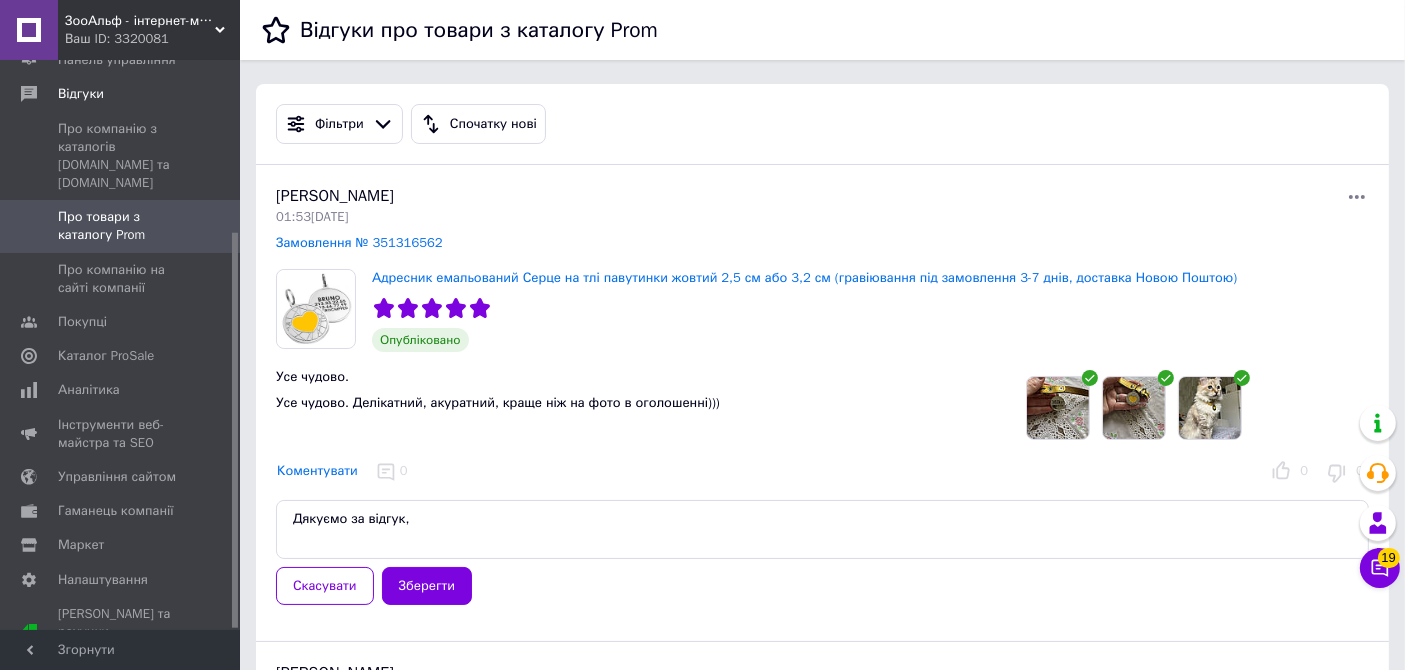 click on "Дякуємо за відгук," at bounding box center (822, 529) 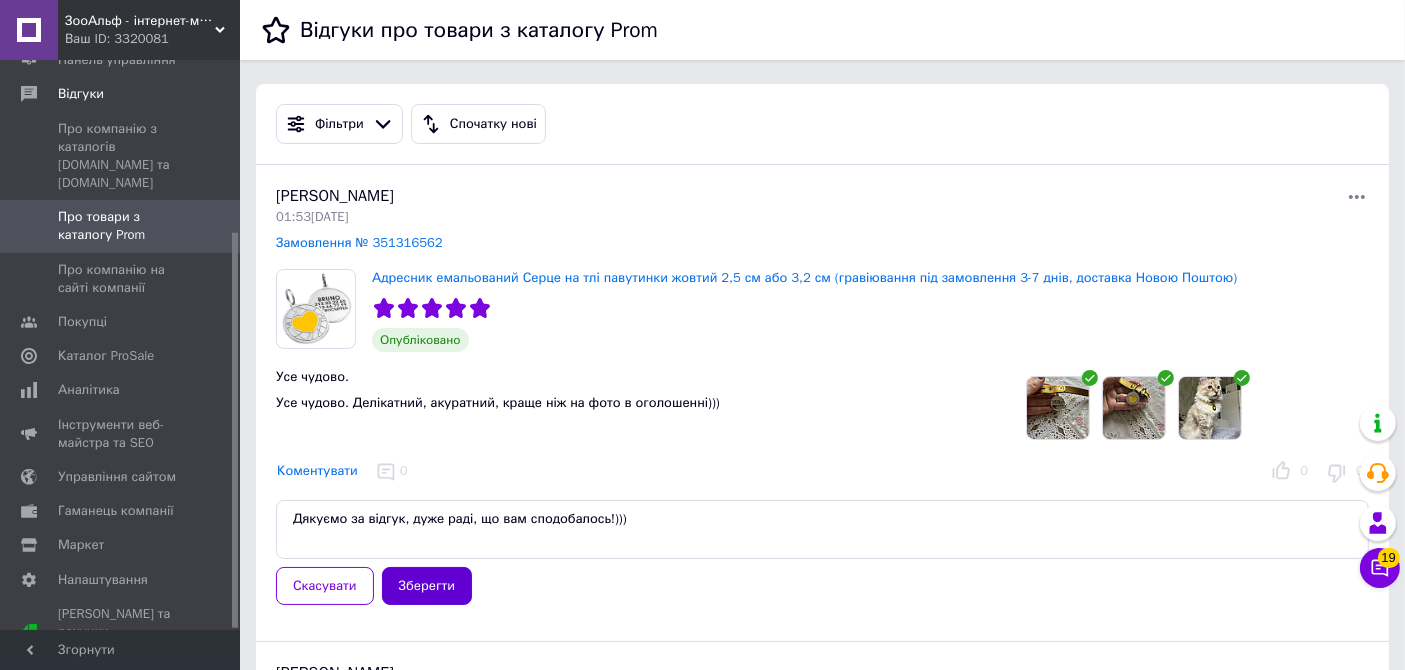 type on "Дякуємо за відгук, дуже раді, що вам сподобалось!)))" 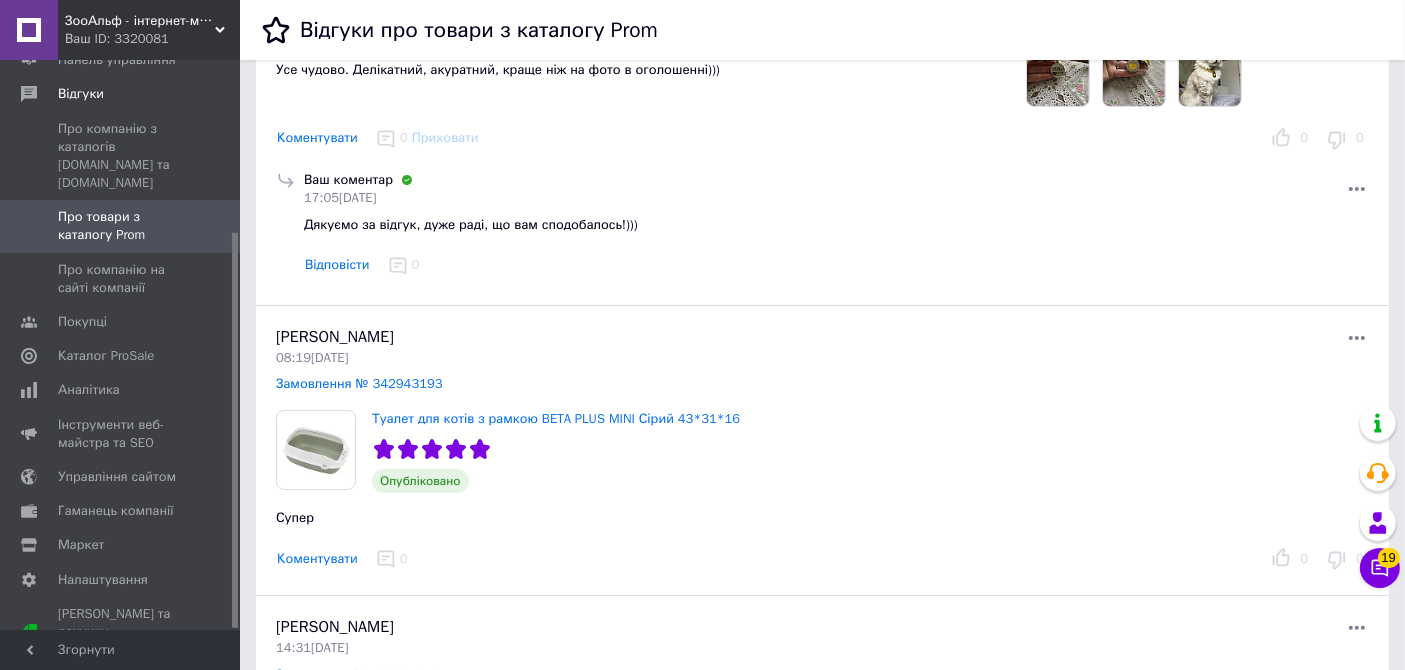 scroll, scrollTop: 444, scrollLeft: 0, axis: vertical 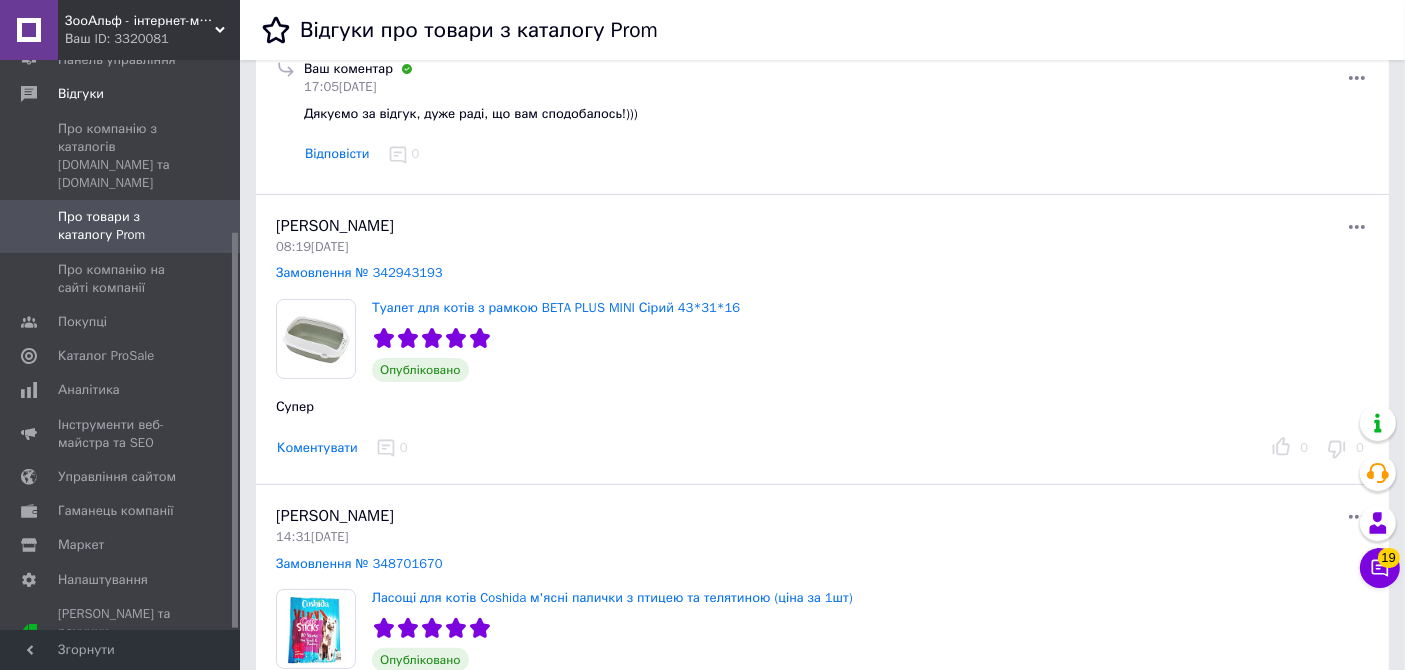 click on "Коментувати" at bounding box center (317, 448) 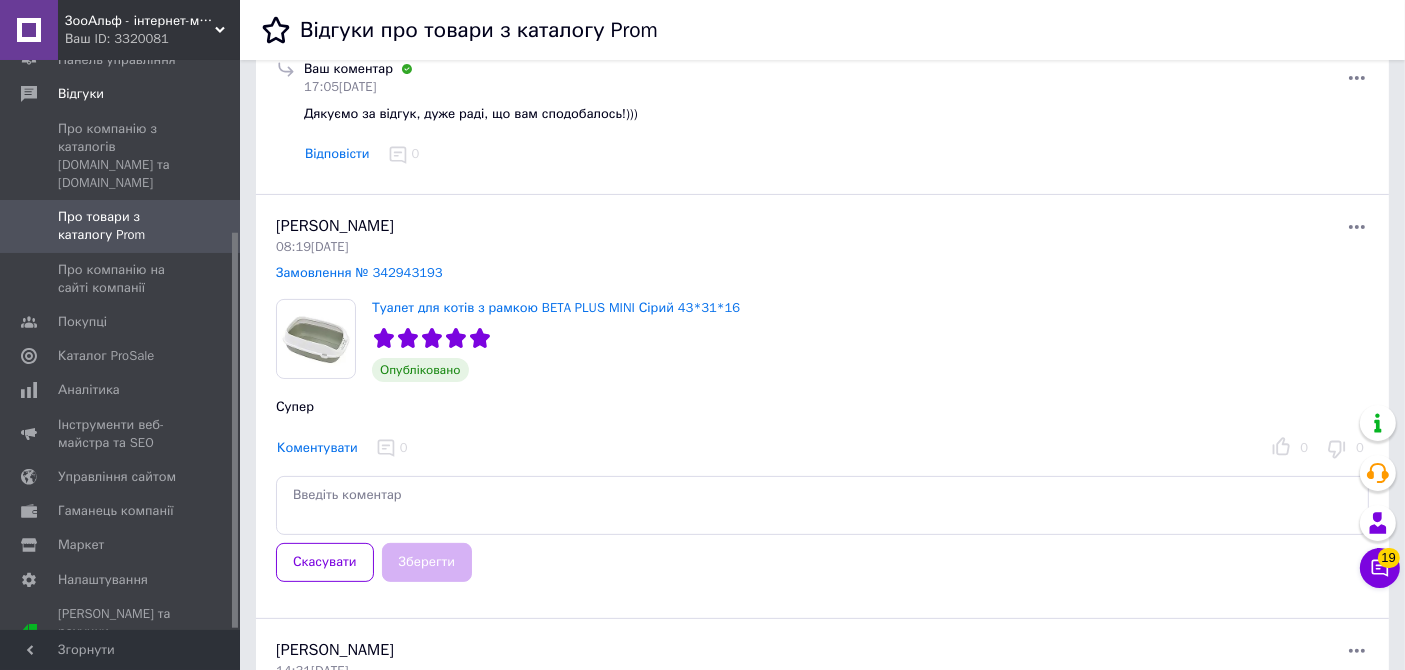 click at bounding box center (822, 505) 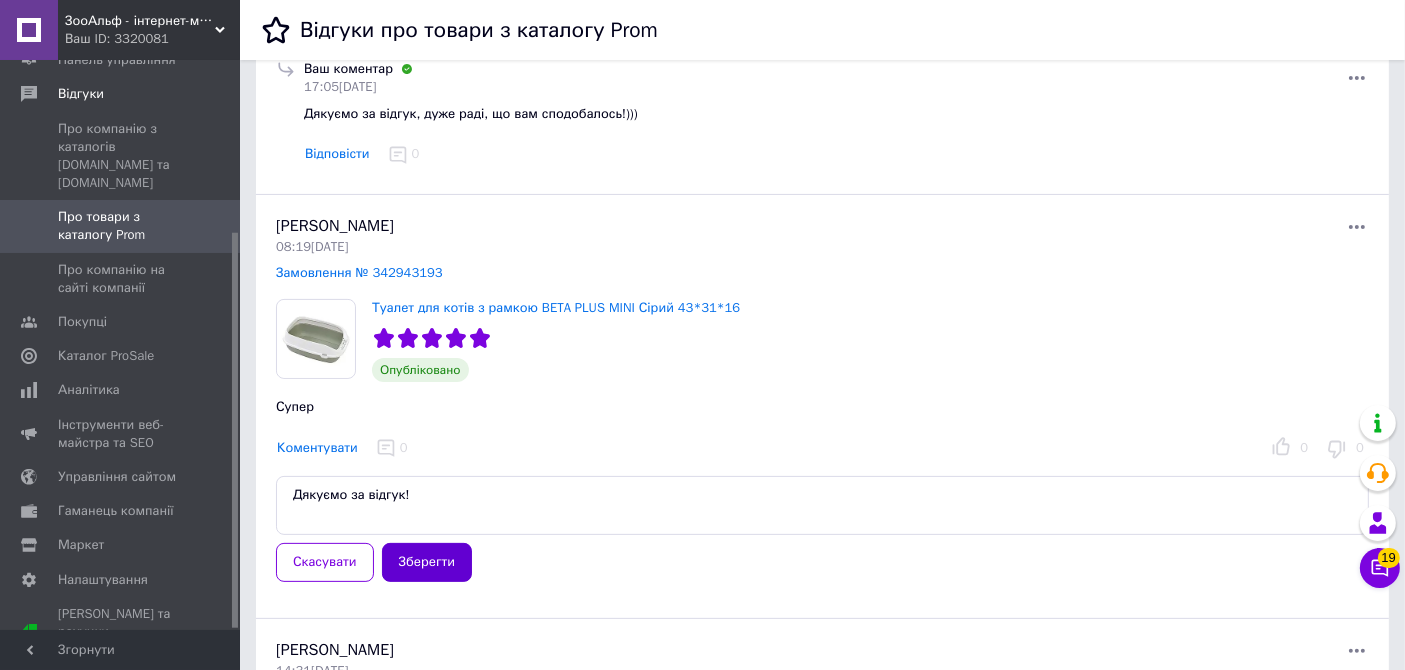type on "Дякуємо за відгук!" 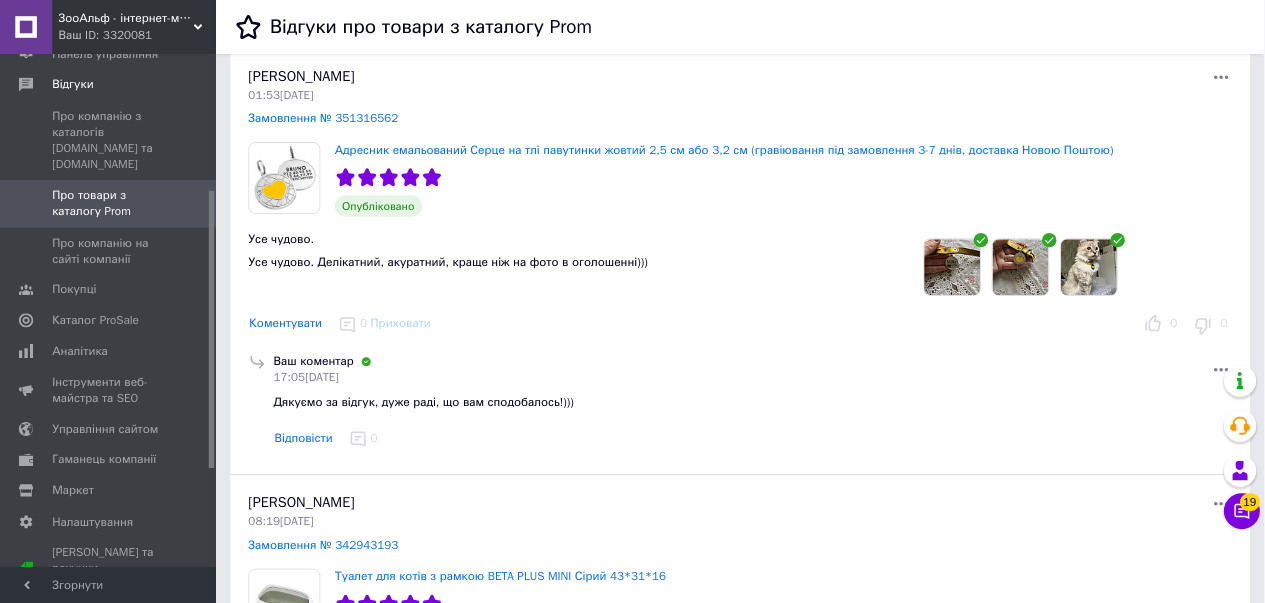 scroll, scrollTop: 111, scrollLeft: 0, axis: vertical 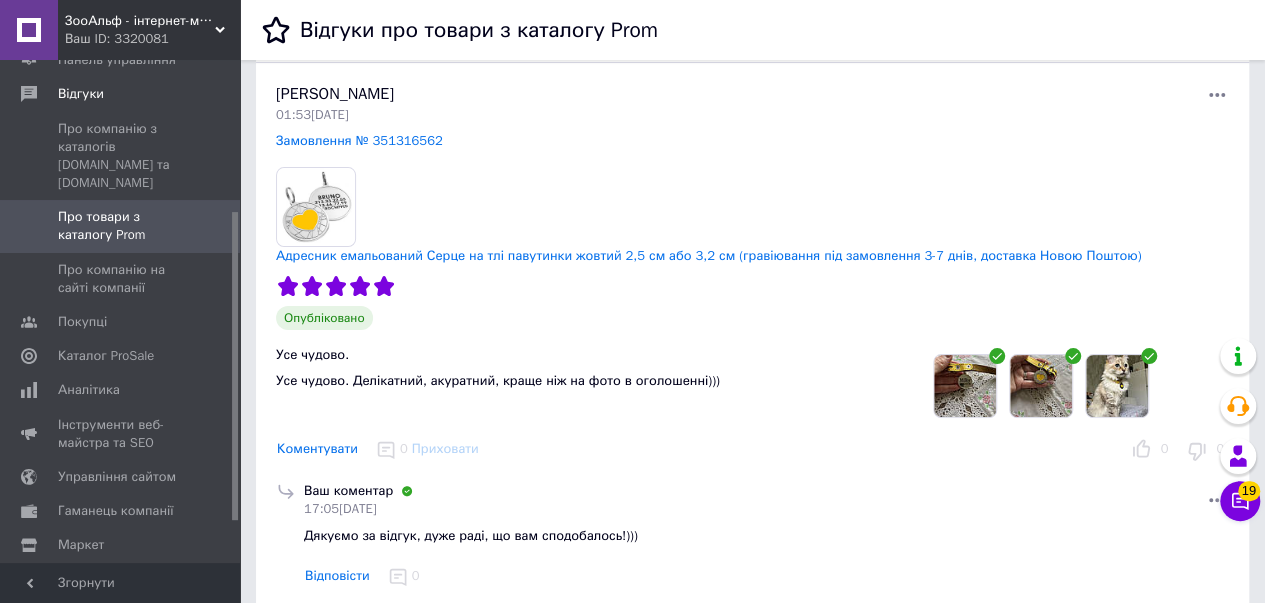 drag, startPoint x: 240, startPoint y: 138, endPoint x: 572, endPoint y: 205, distance: 338.69308 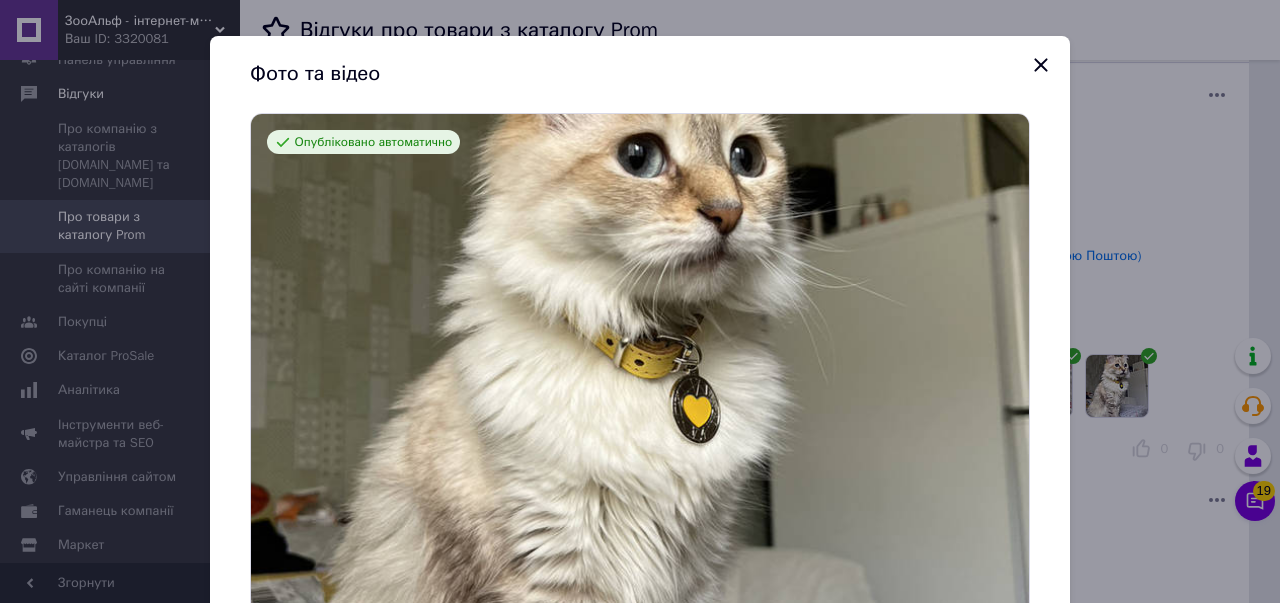 click 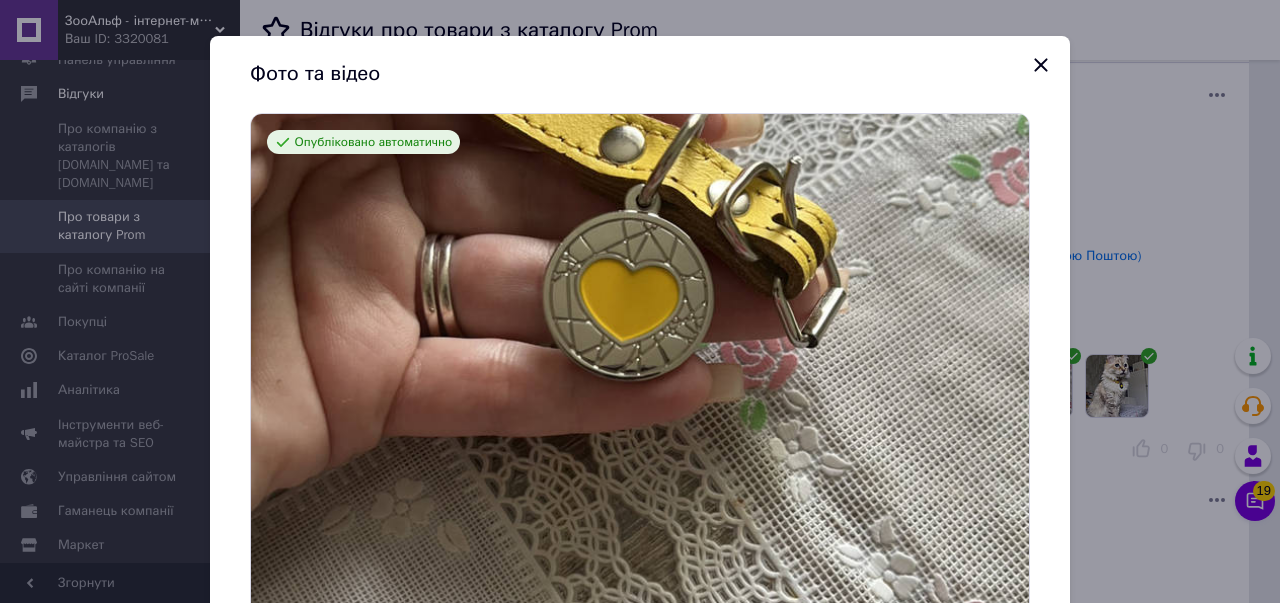 click 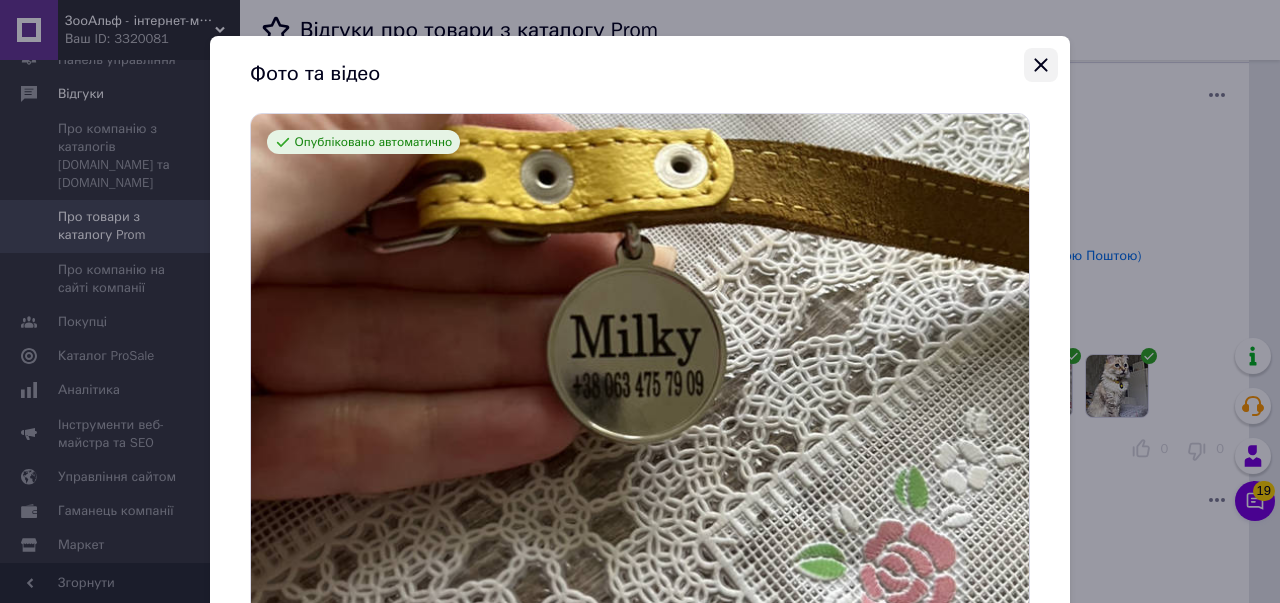 click 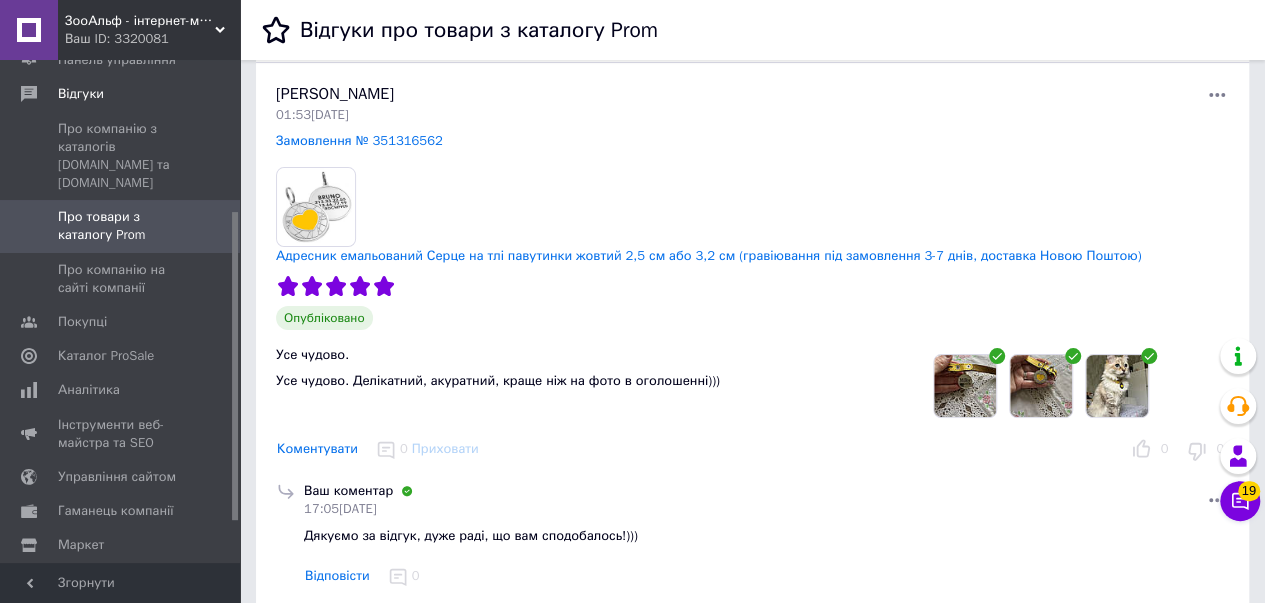 click at bounding box center [1117, 386] 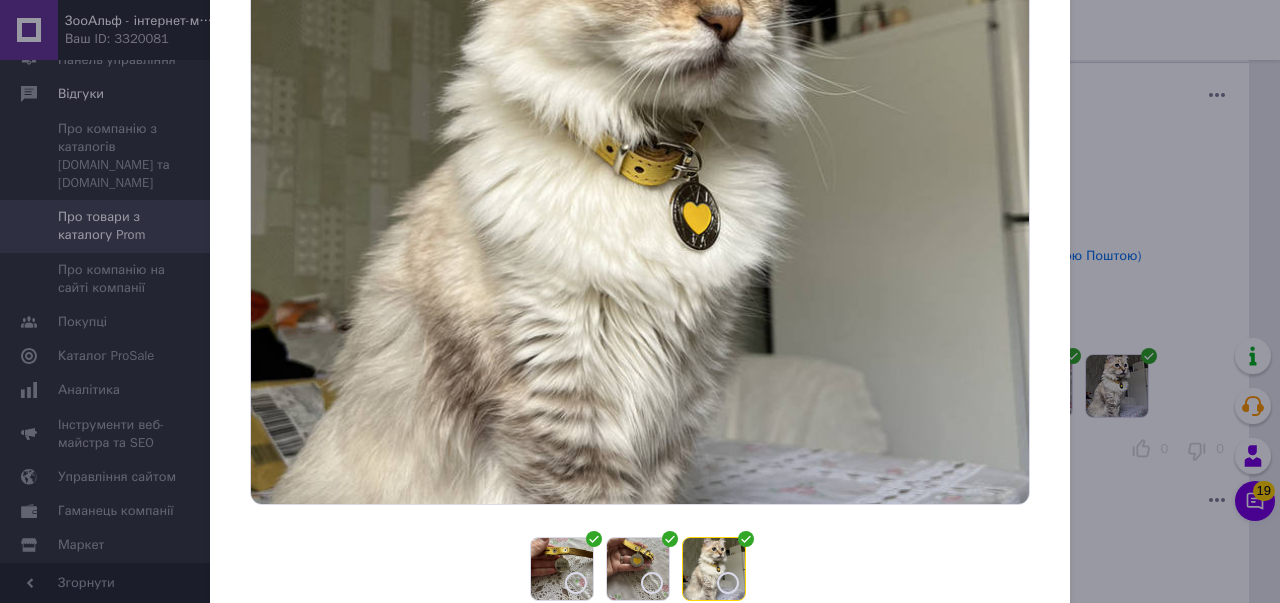 scroll, scrollTop: 200, scrollLeft: 0, axis: vertical 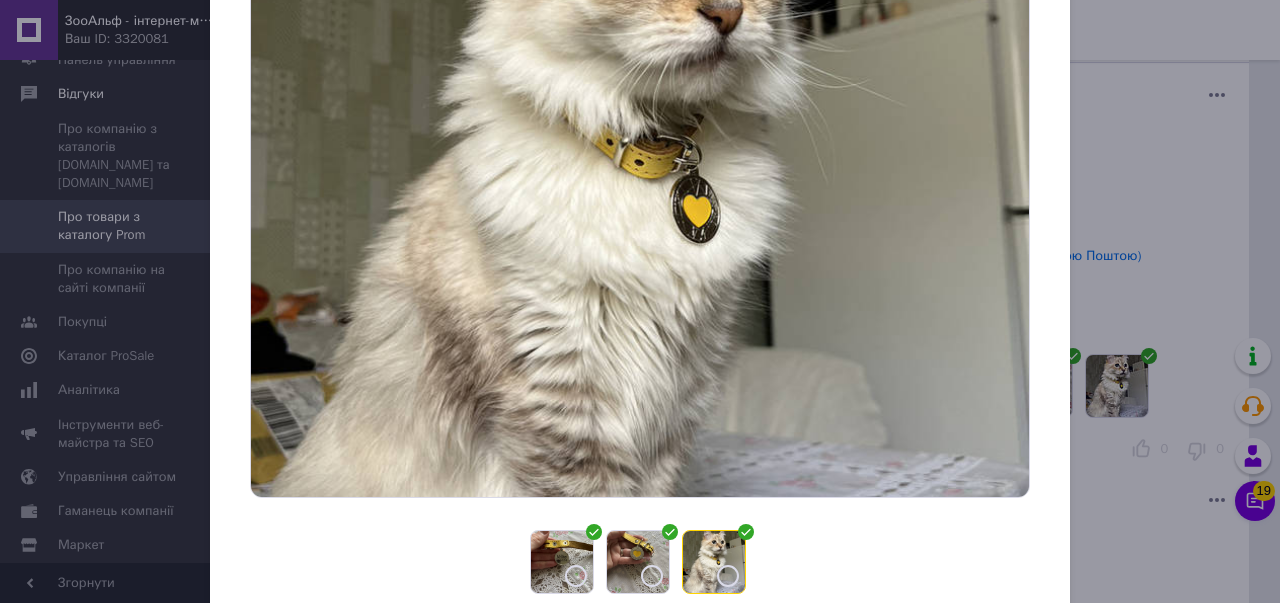 click at bounding box center [728, 576] 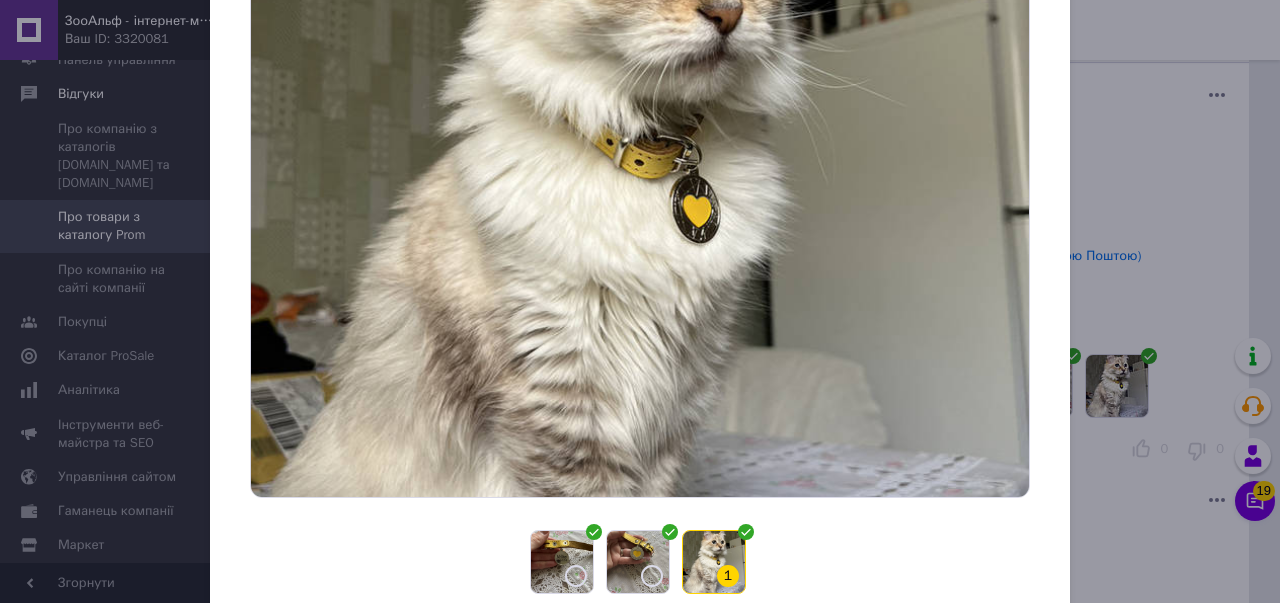 click on "1" at bounding box center [728, 576] 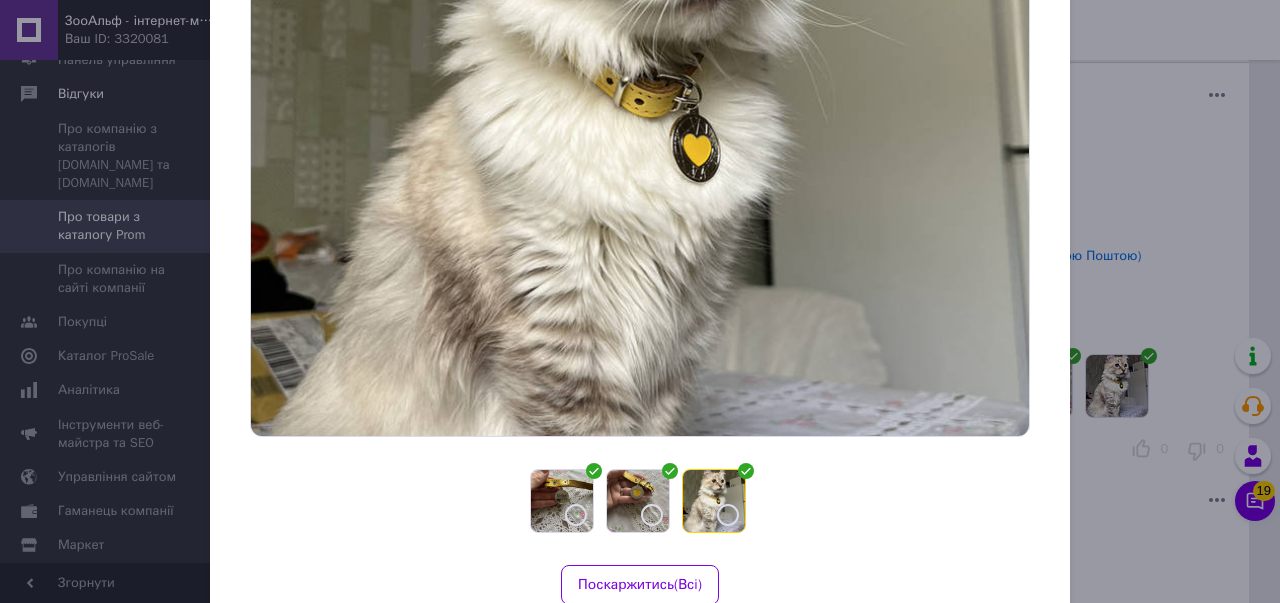 scroll, scrollTop: 300, scrollLeft: 0, axis: vertical 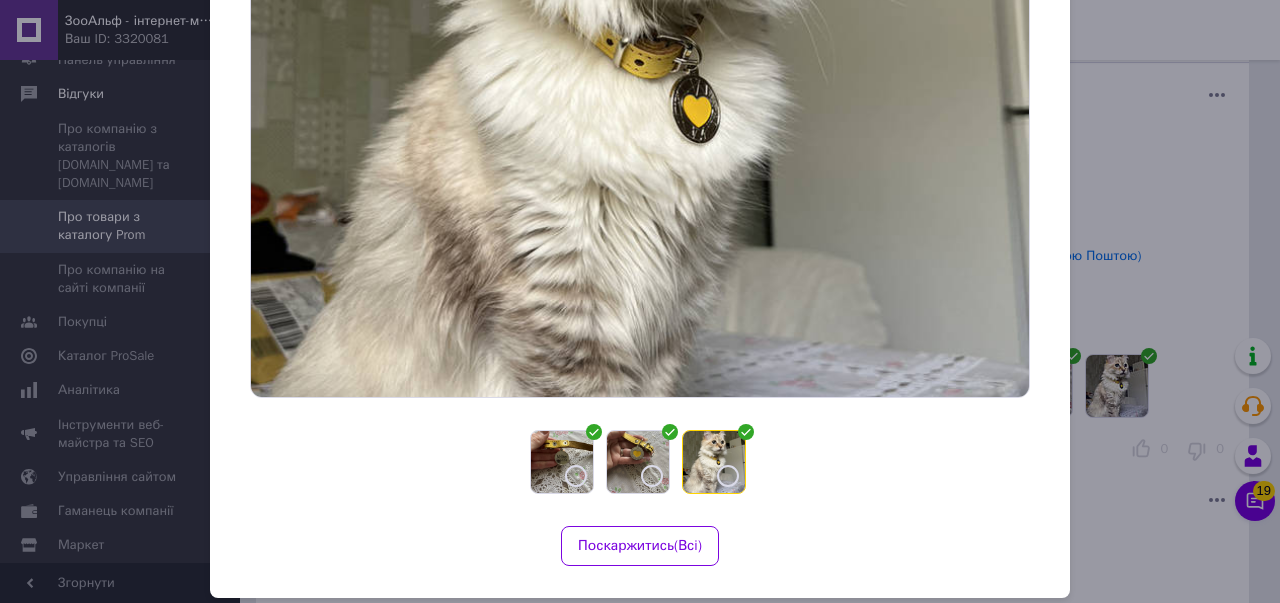 click at bounding box center [728, 476] 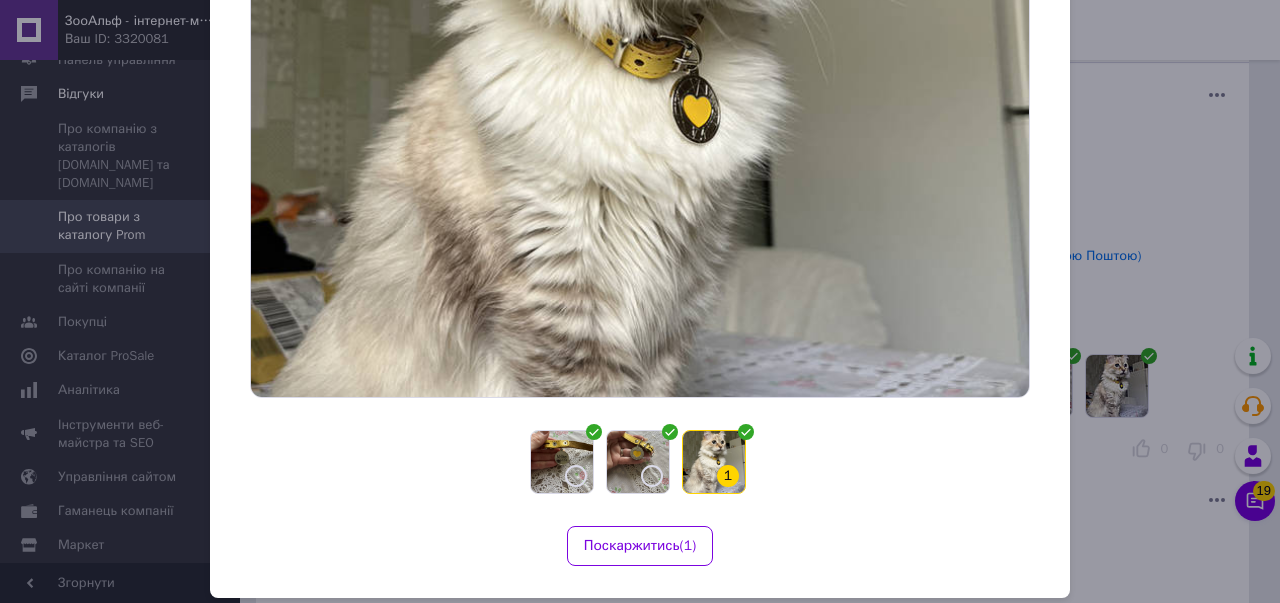 click on "1" at bounding box center [728, 476] 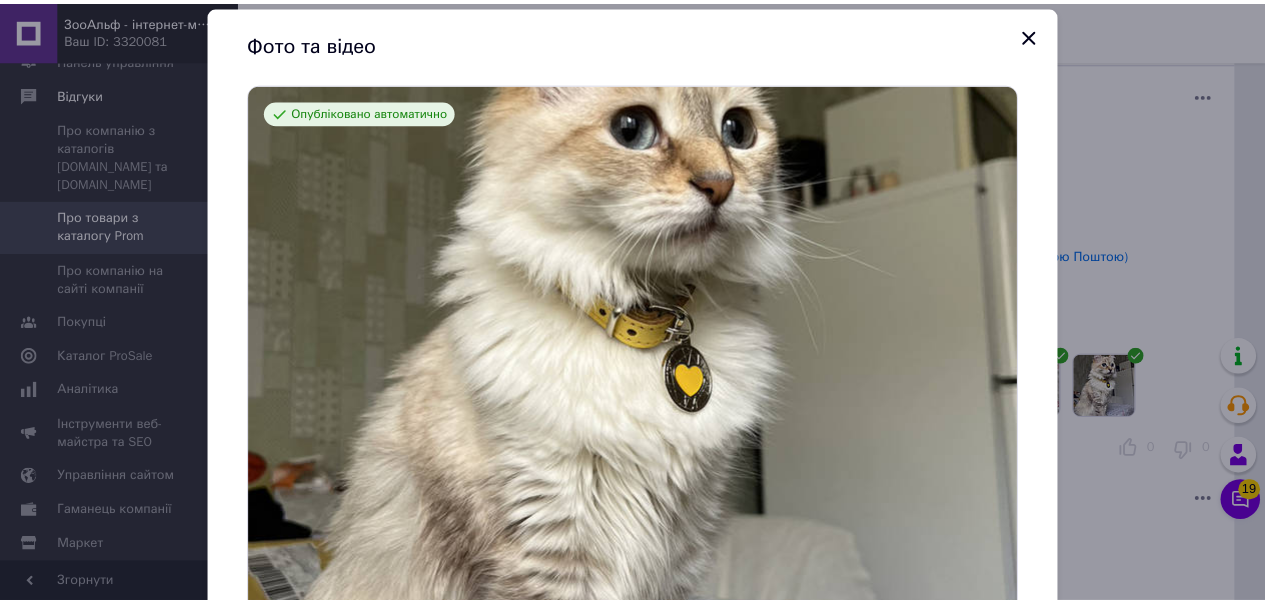 scroll, scrollTop: 0, scrollLeft: 0, axis: both 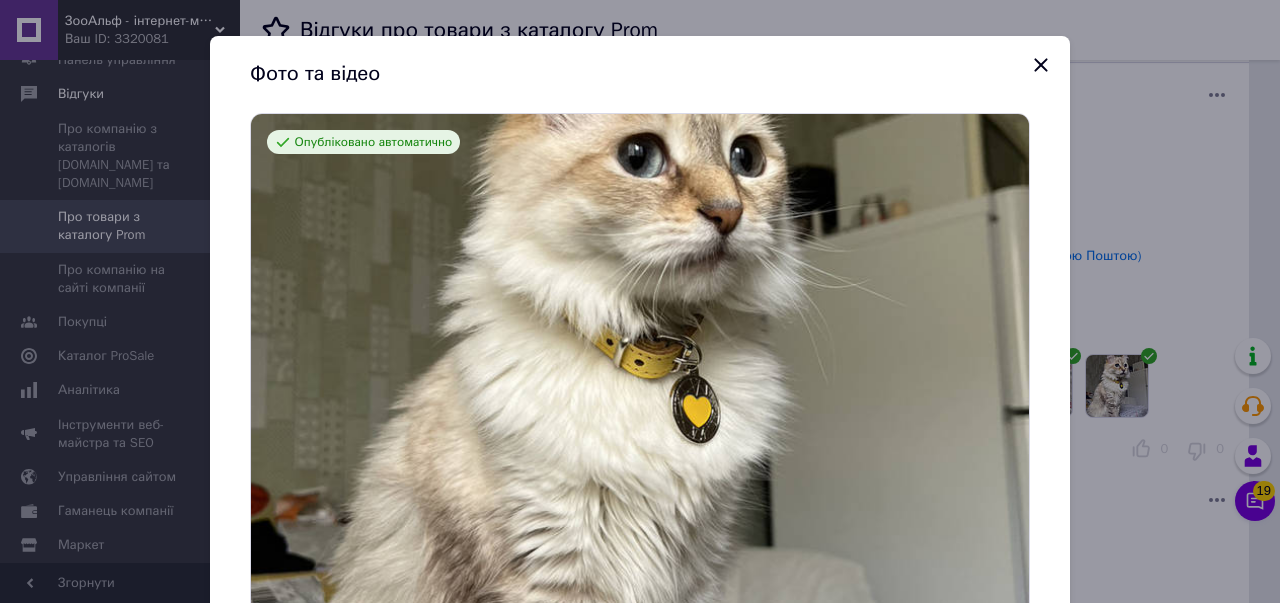 click 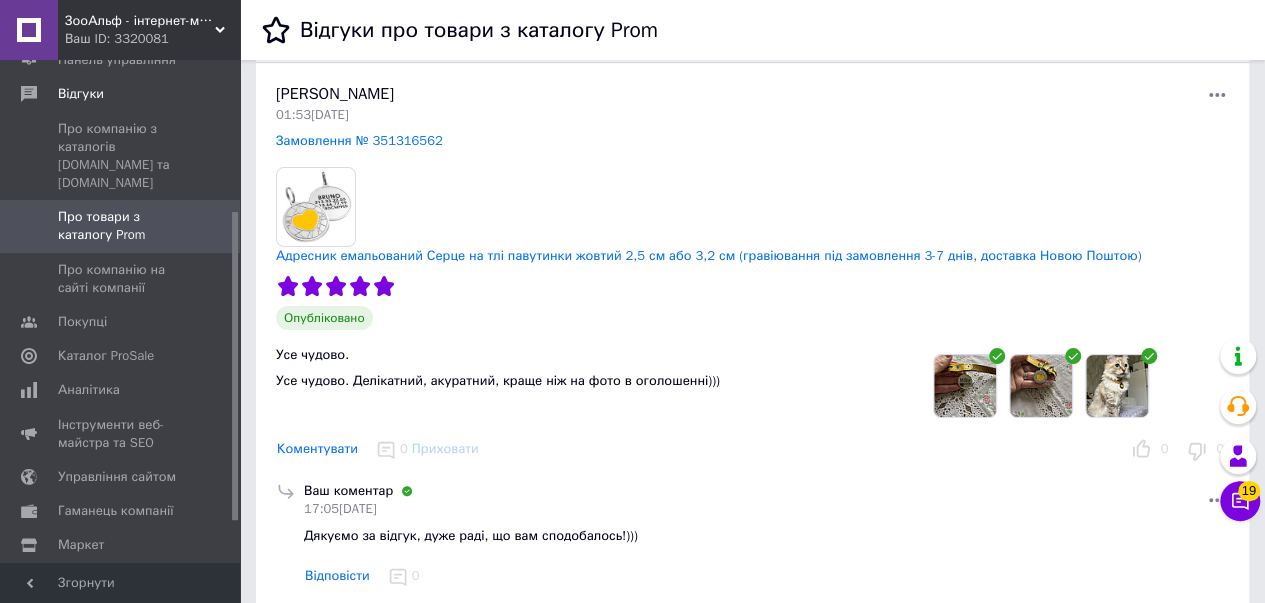 click on "Коментувати" at bounding box center (317, 449) 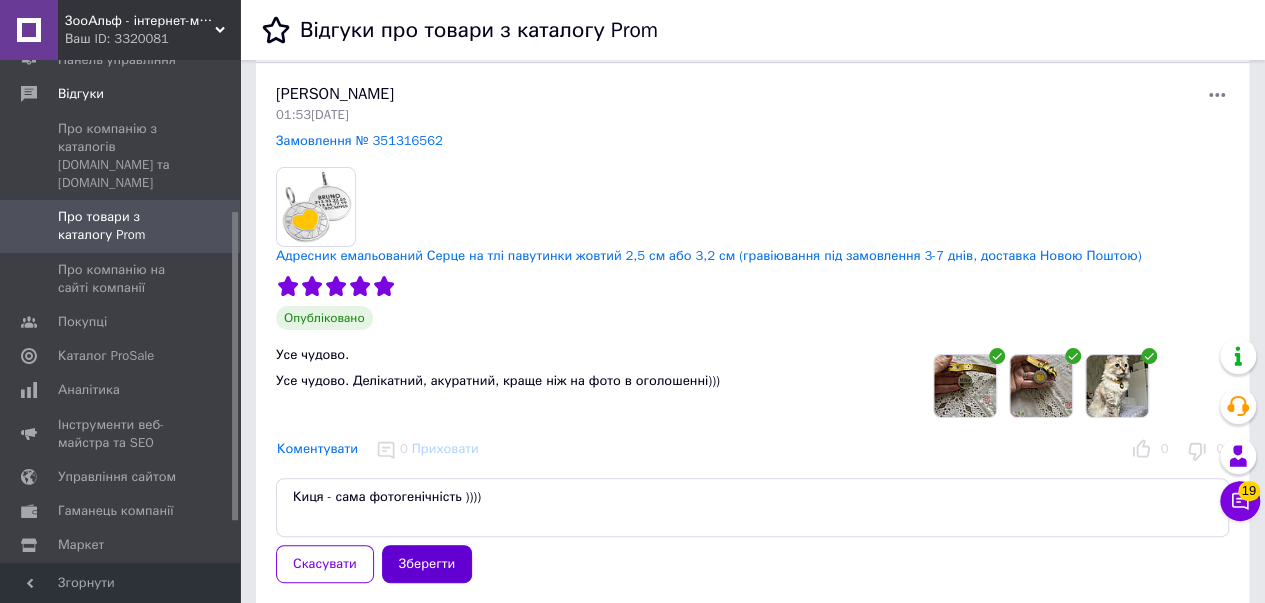 type on "Киця - сама фотогенічність ))))" 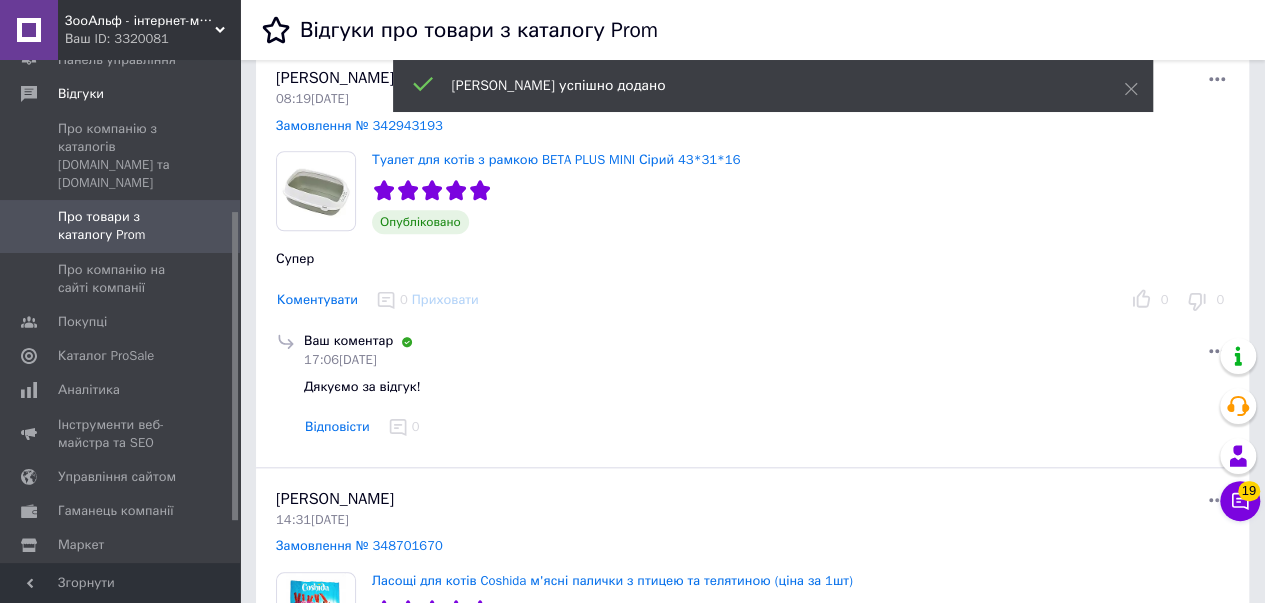 scroll, scrollTop: 1002, scrollLeft: 0, axis: vertical 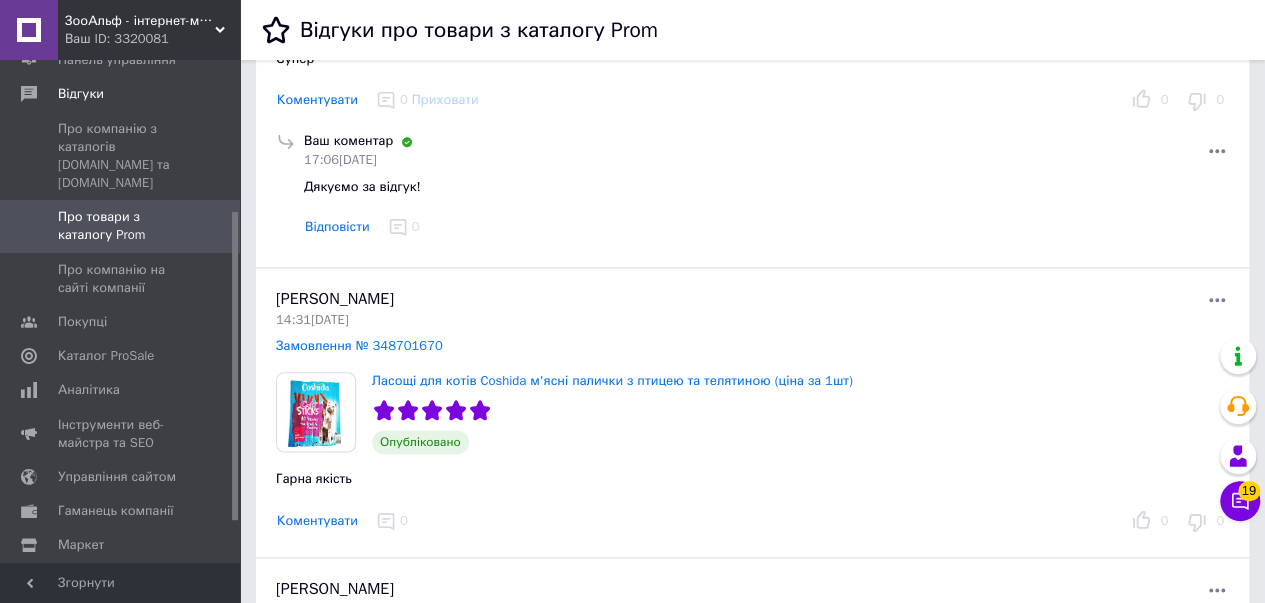 click on "Коментувати" at bounding box center (317, 521) 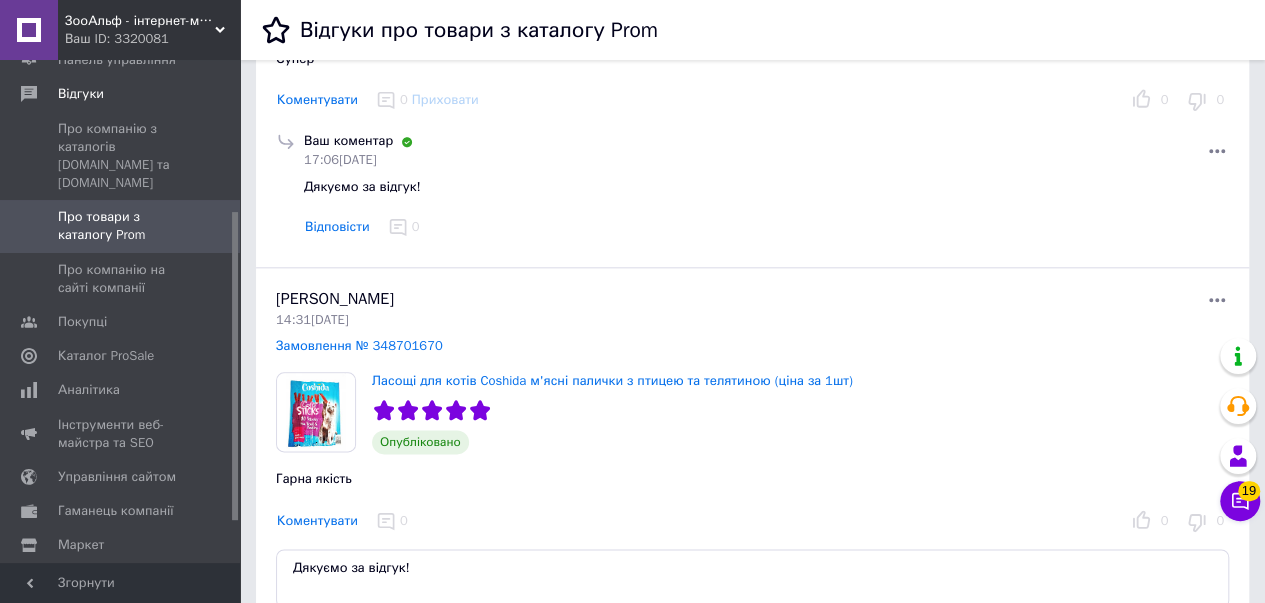 type on "Дякуємо за відгук!" 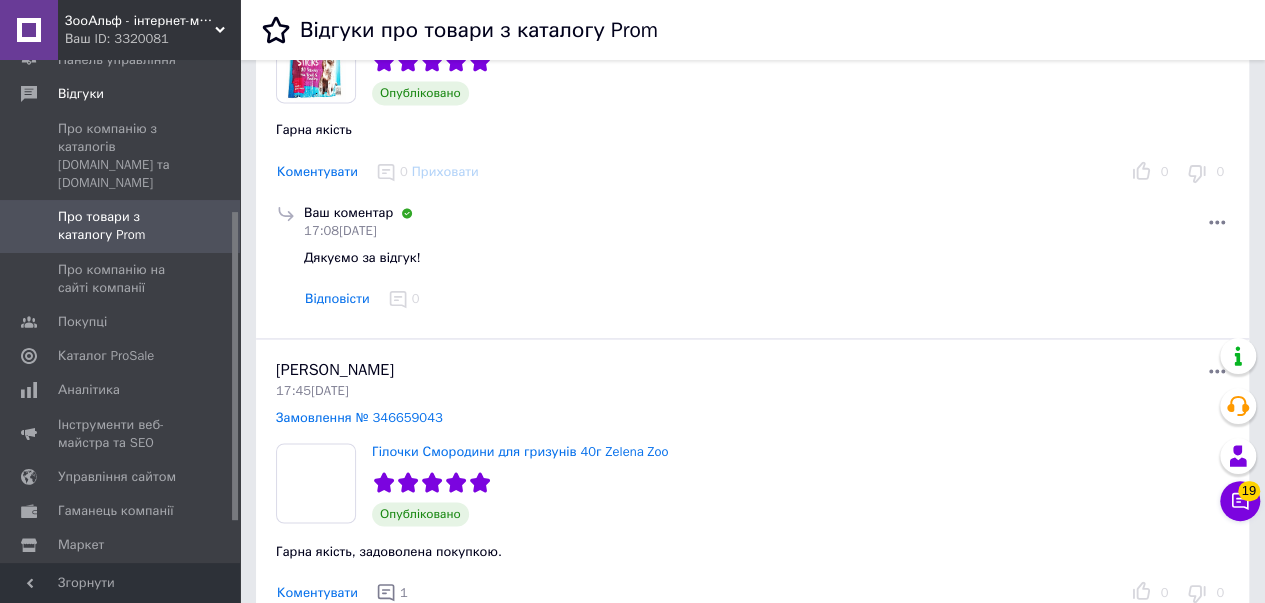 scroll, scrollTop: 1102, scrollLeft: 0, axis: vertical 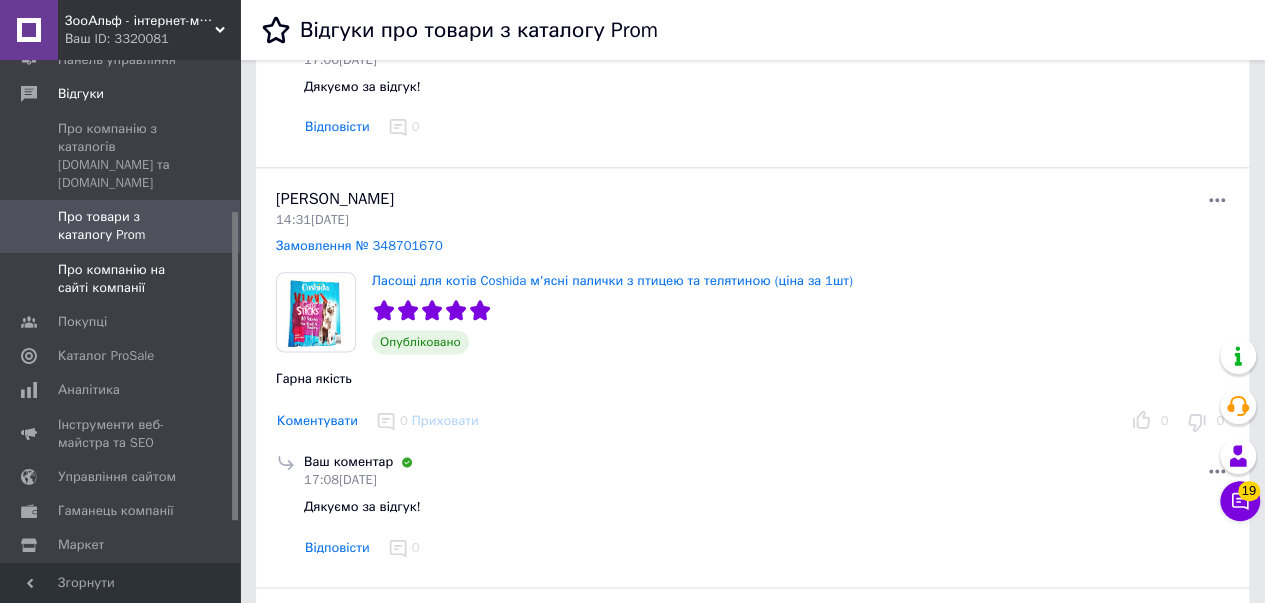 click on "Про компанію на сайті компанії" at bounding box center (121, 279) 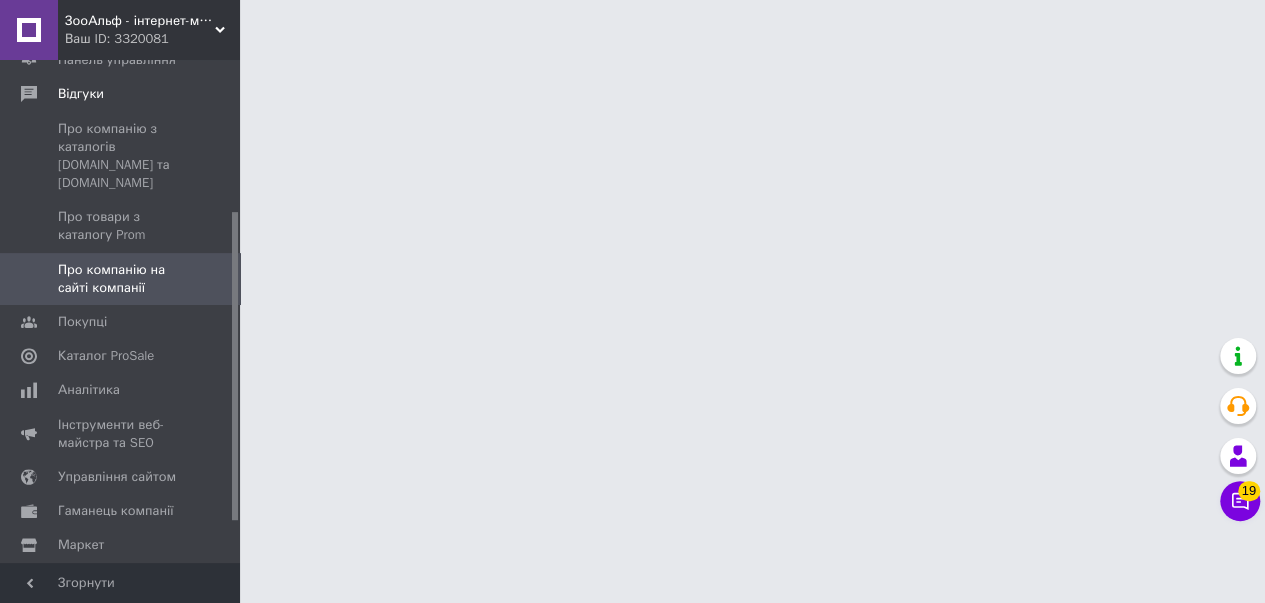 scroll, scrollTop: 0, scrollLeft: 0, axis: both 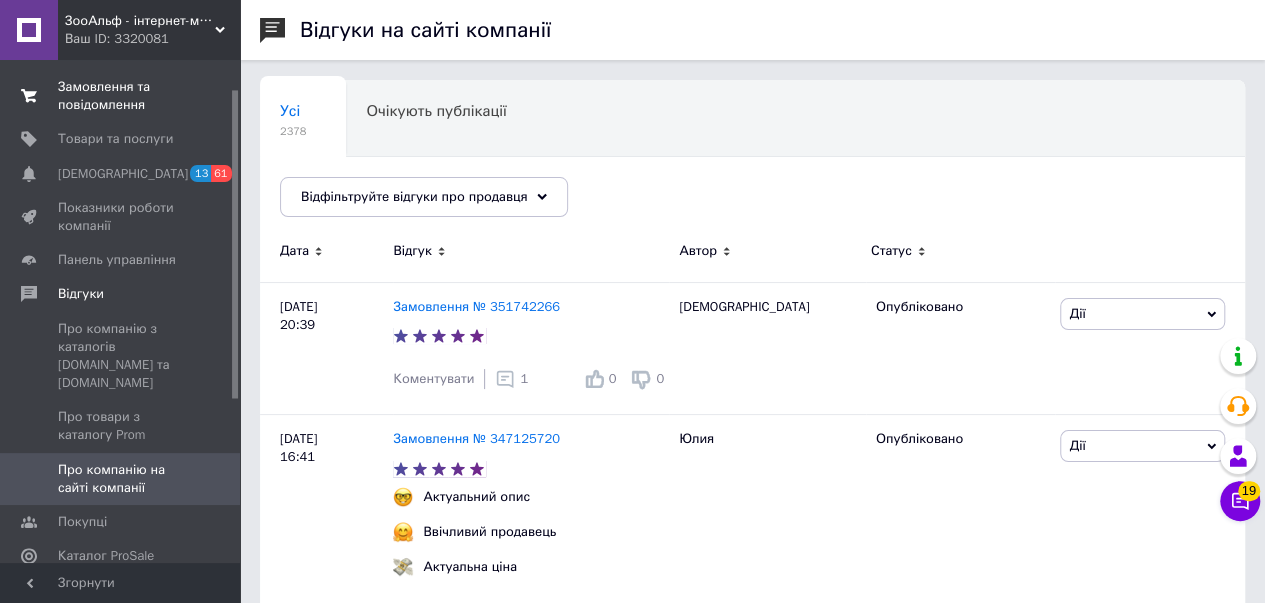 click on "Замовлення та повідомлення" at bounding box center (121, 96) 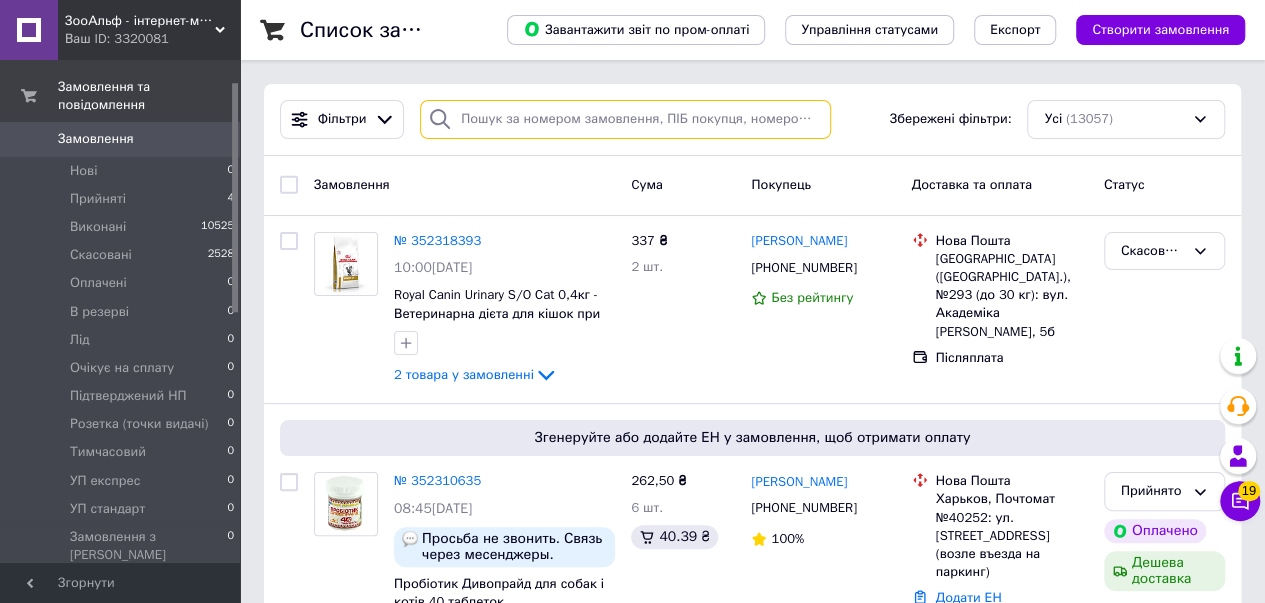 click at bounding box center [625, 119] 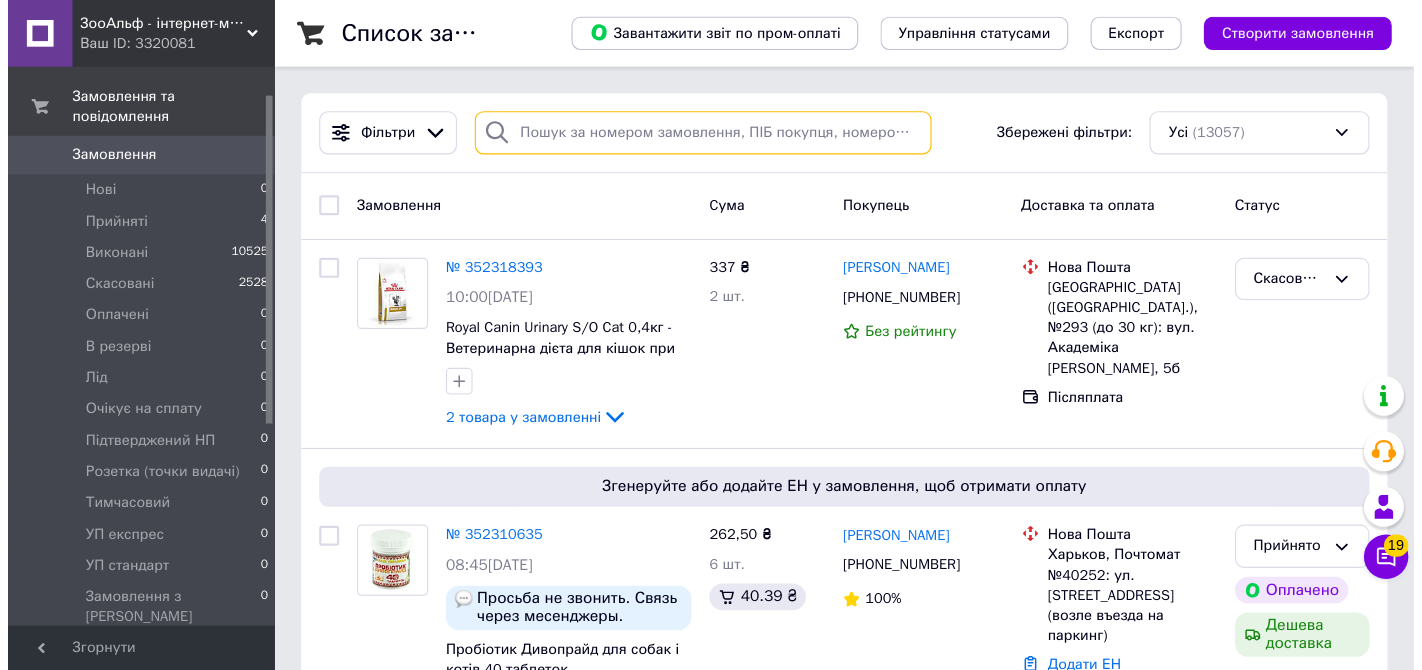 scroll, scrollTop: 46, scrollLeft: 0, axis: vertical 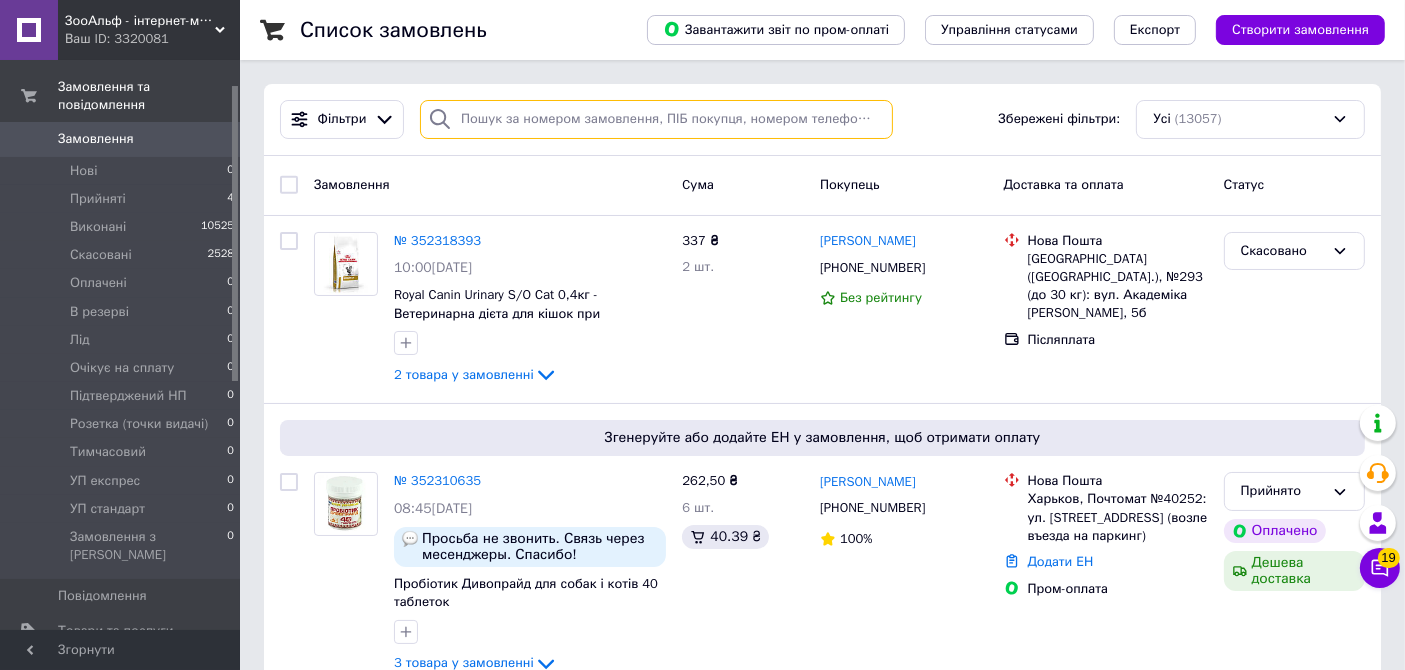 paste on "350076903" 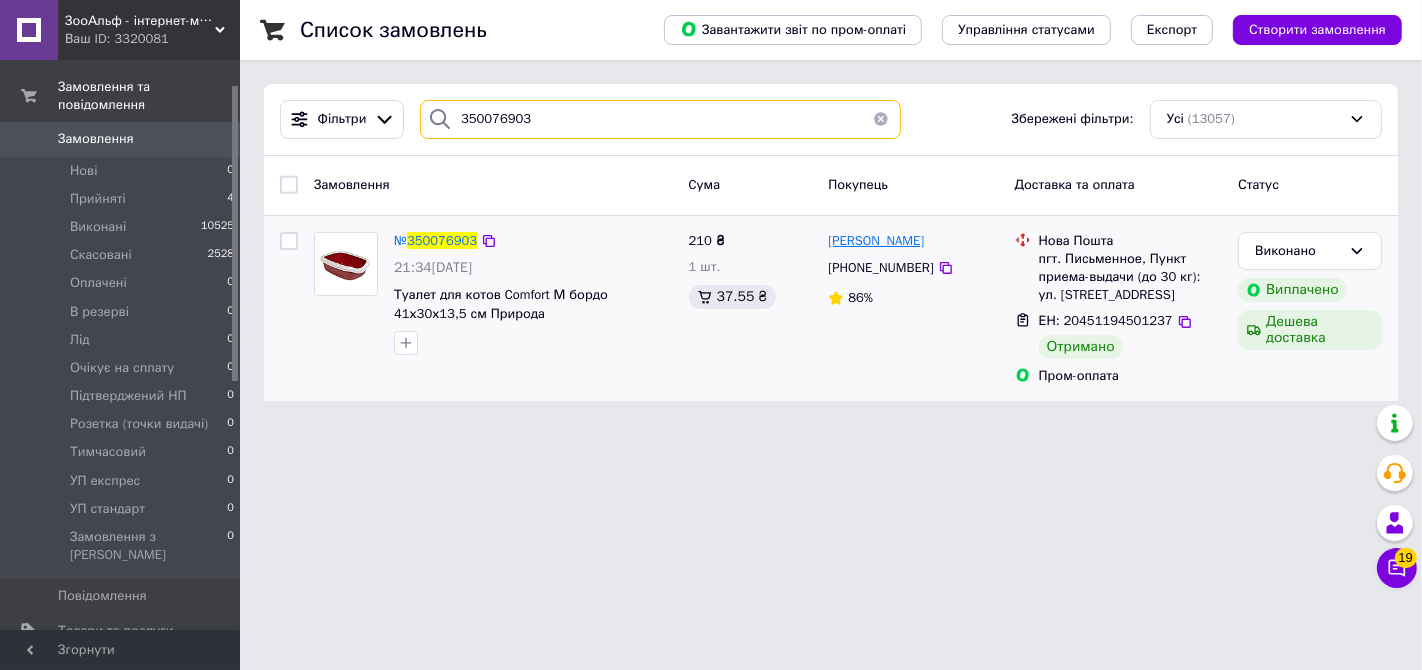 type on "350076903" 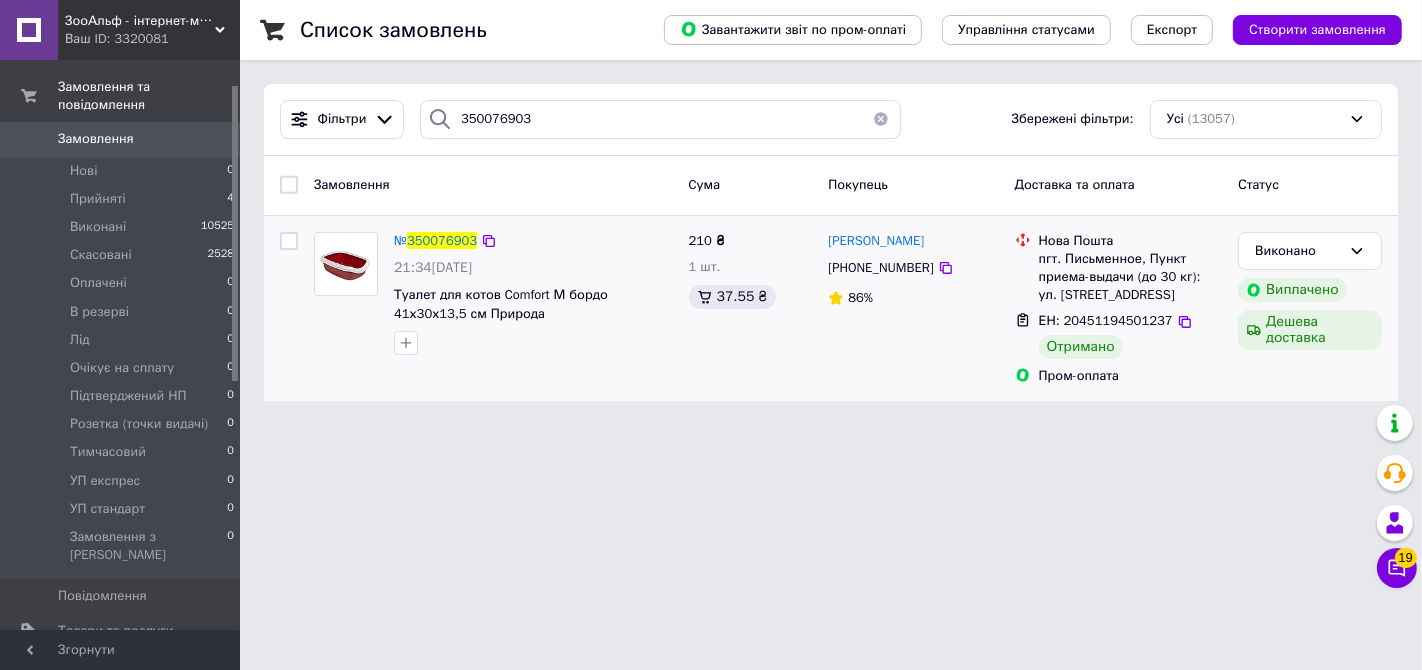 drag, startPoint x: 917, startPoint y: 244, endPoint x: 826, endPoint y: 235, distance: 91.44397 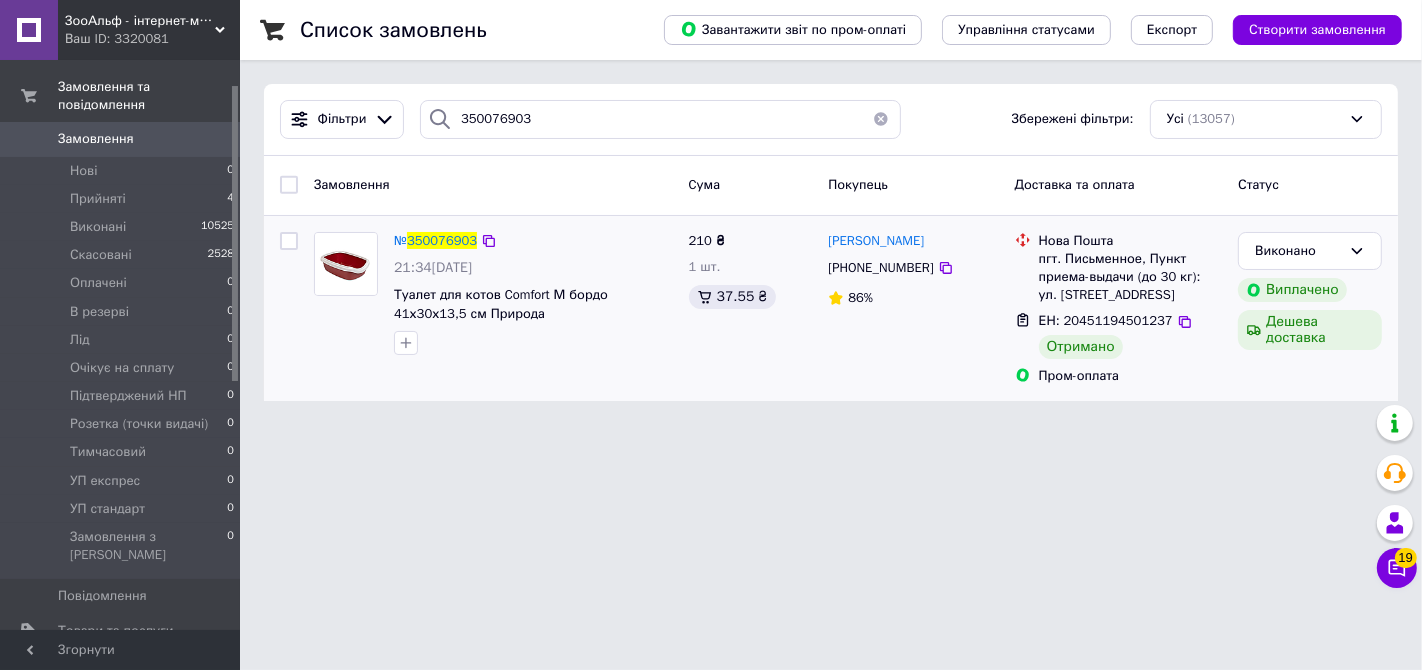 click on "[PERSON_NAME]" at bounding box center (913, 241) 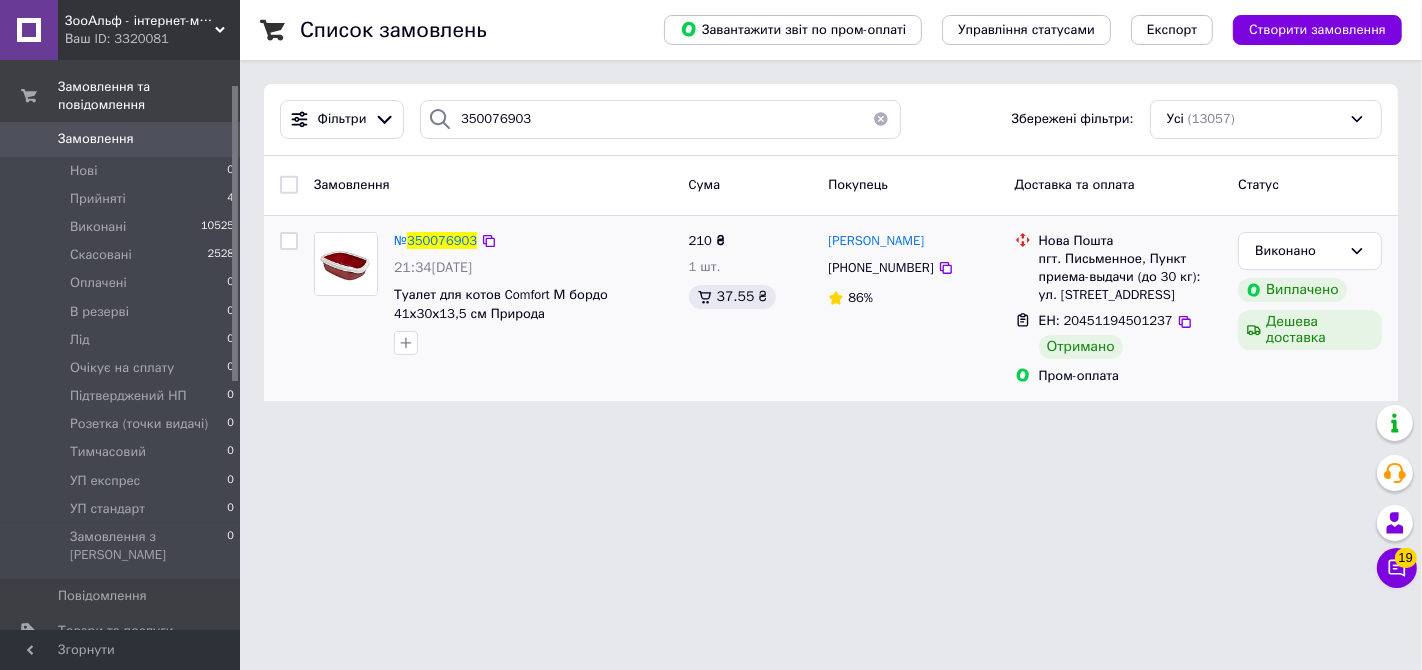 copy on "[PERSON_NAME]" 